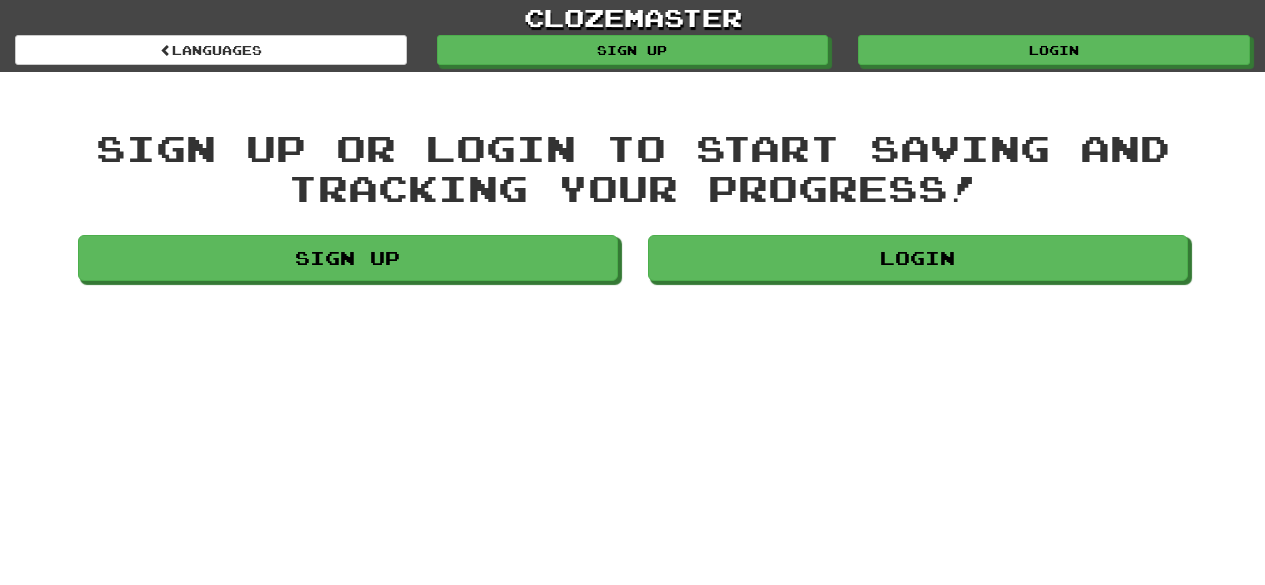 scroll, scrollTop: 0, scrollLeft: 0, axis: both 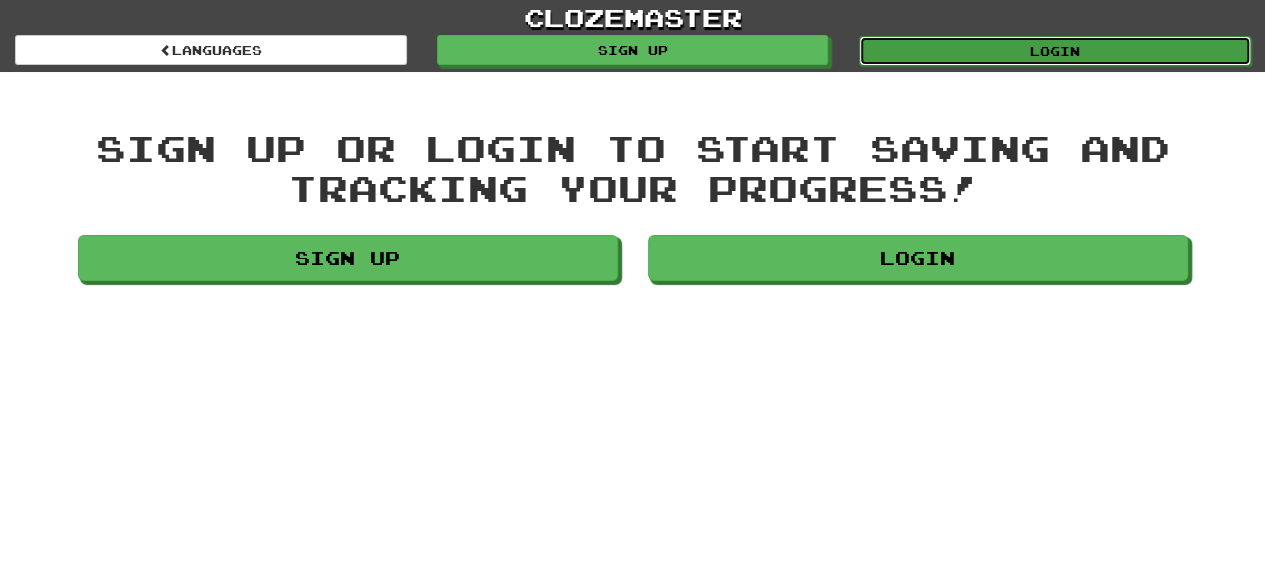 click on "Login" at bounding box center [1055, 51] 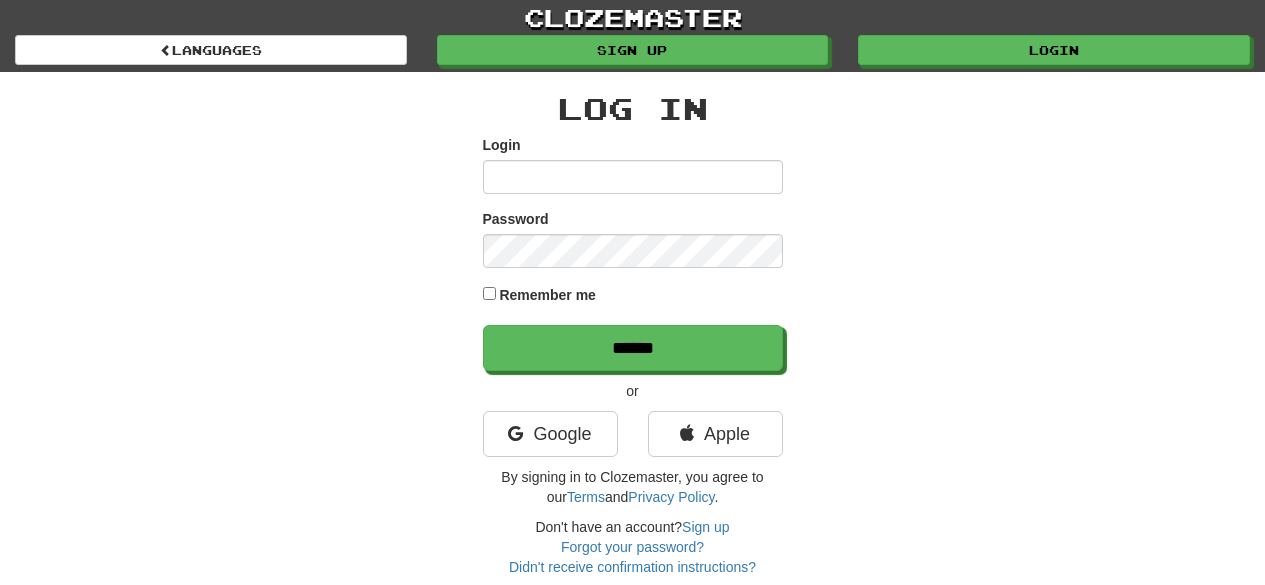click on "Google" at bounding box center [550, 434] 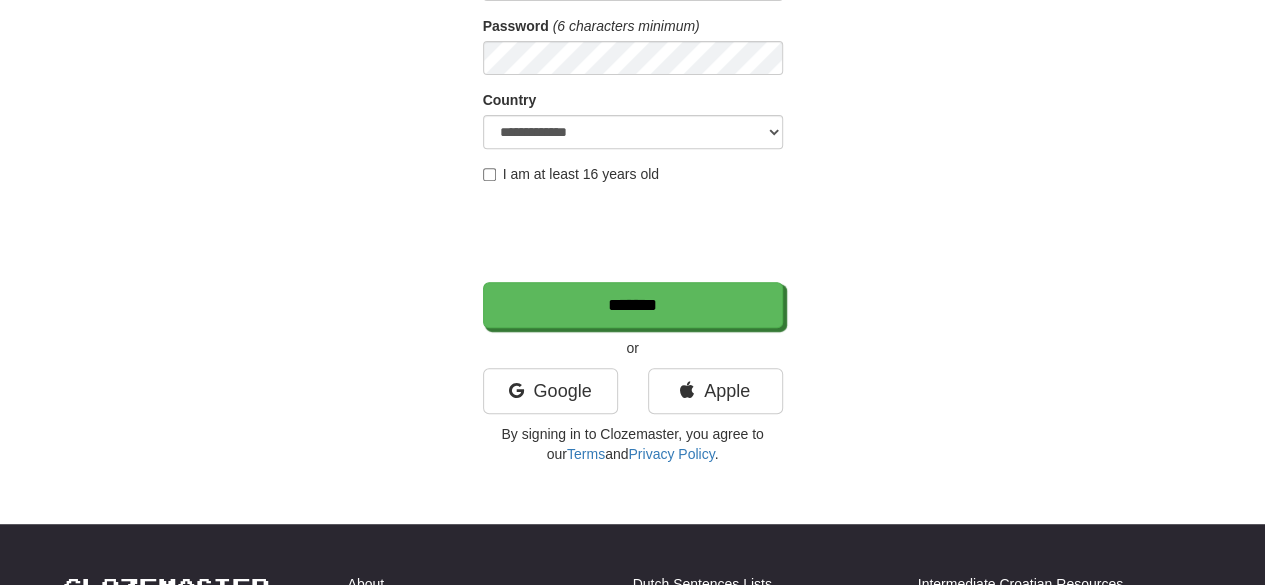 scroll, scrollTop: 0, scrollLeft: 0, axis: both 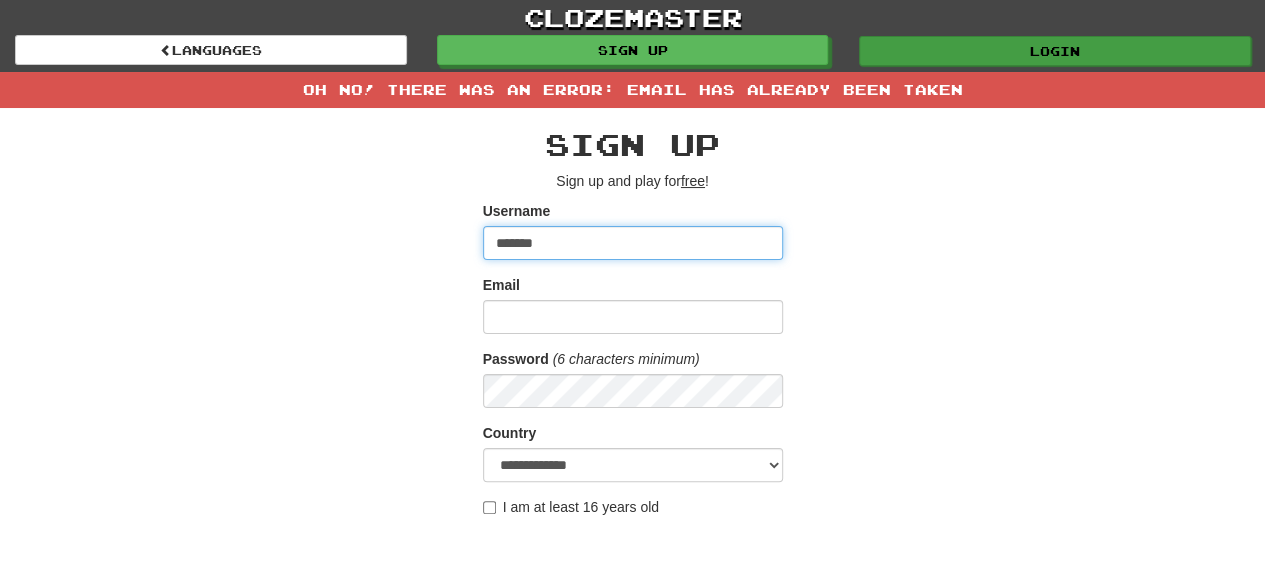 type on "*******" 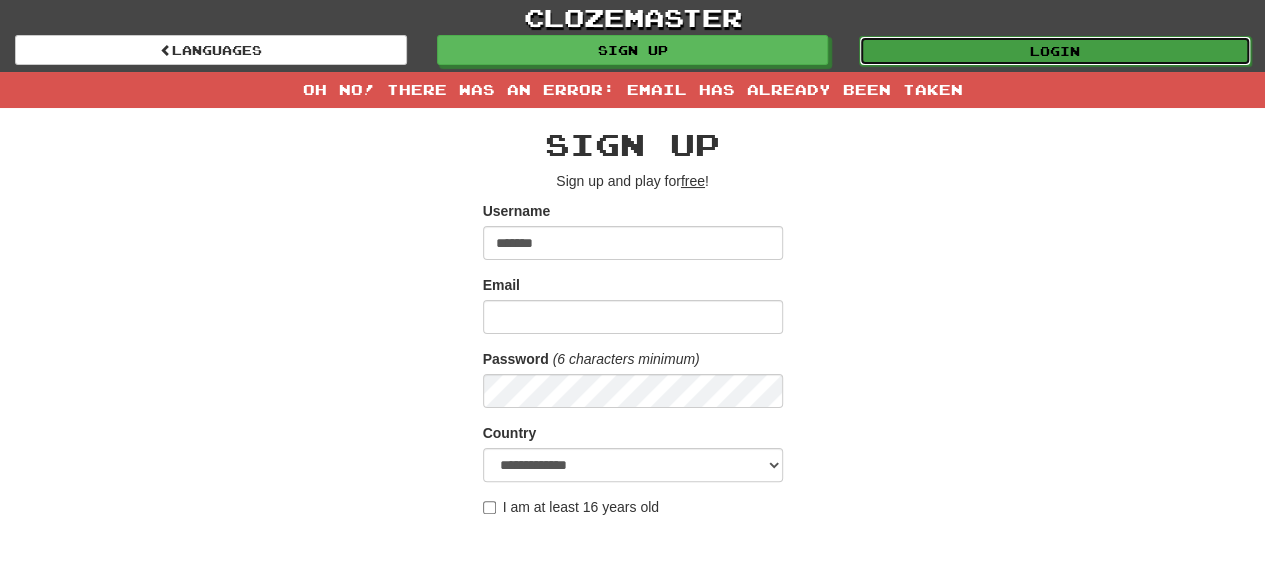 click on "Login" at bounding box center (1055, 51) 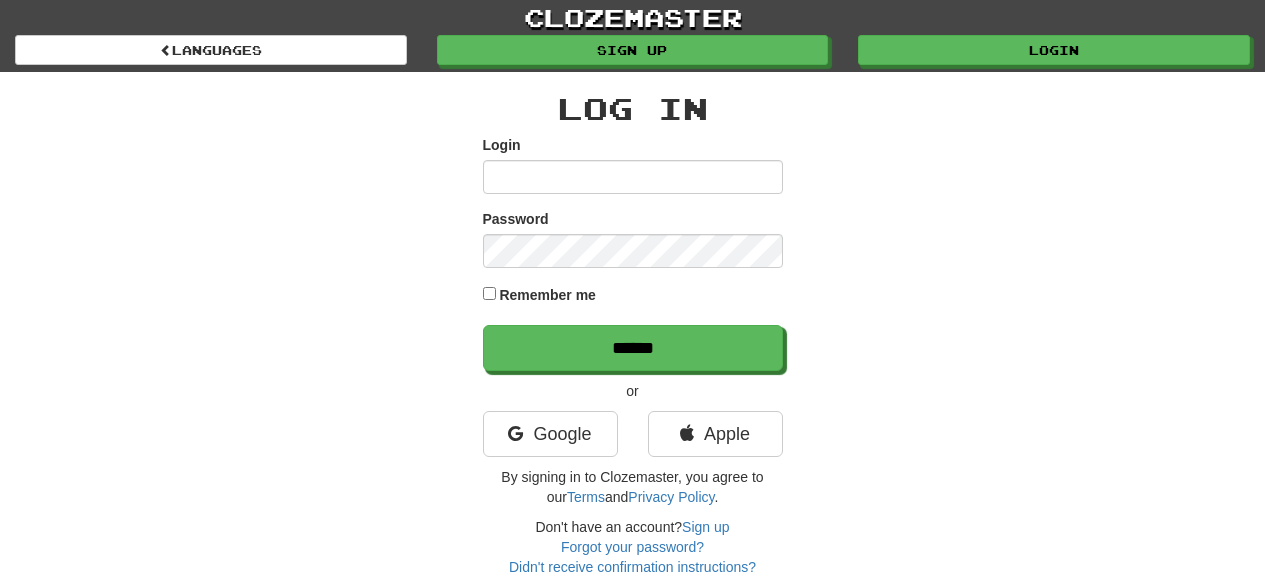 scroll, scrollTop: 0, scrollLeft: 0, axis: both 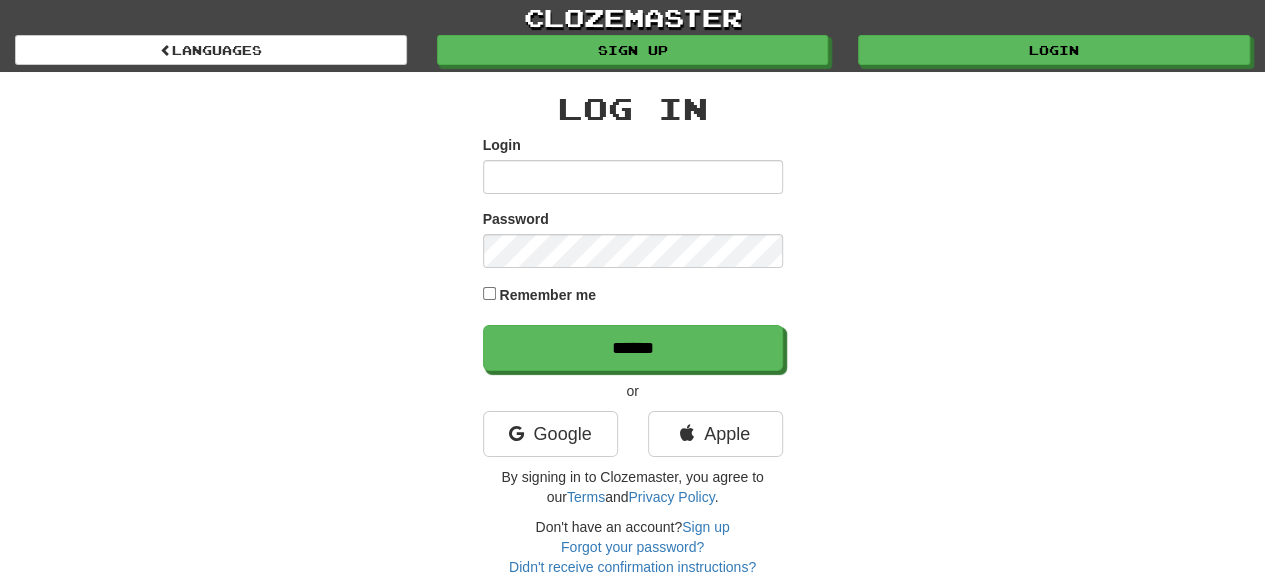 type on "*" 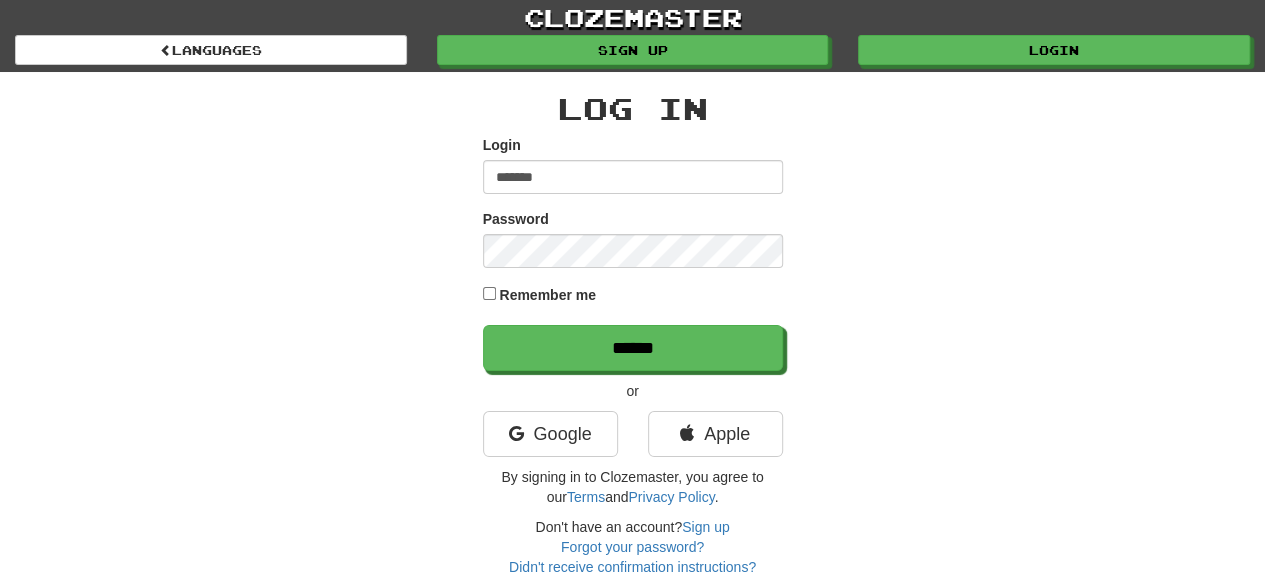 type on "*******" 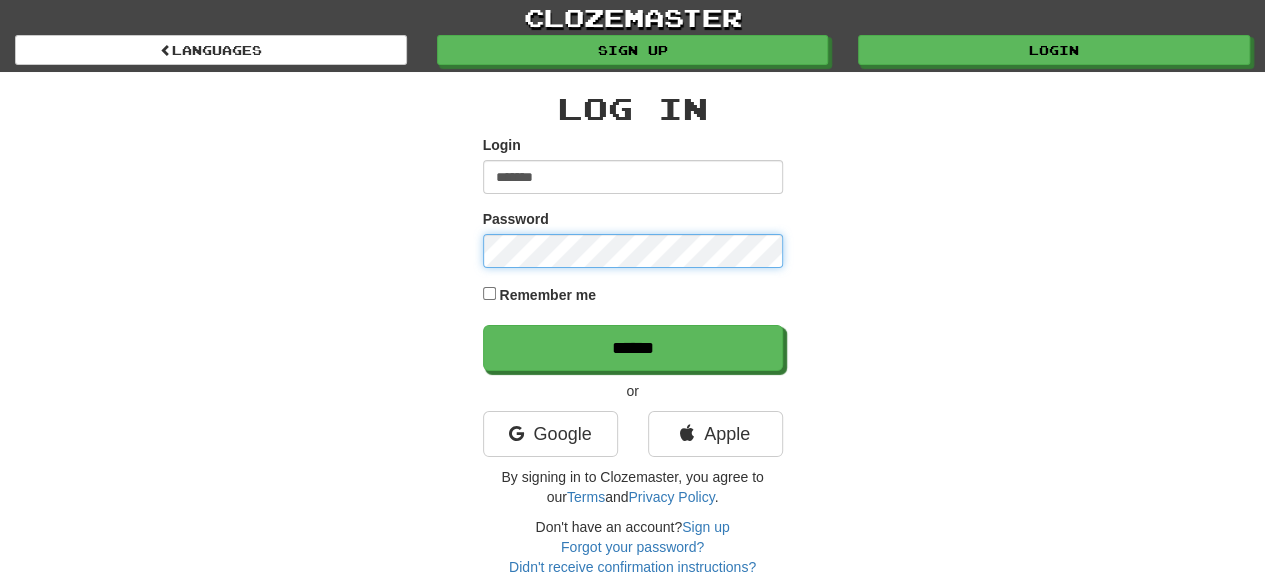 click on "******" at bounding box center (633, 348) 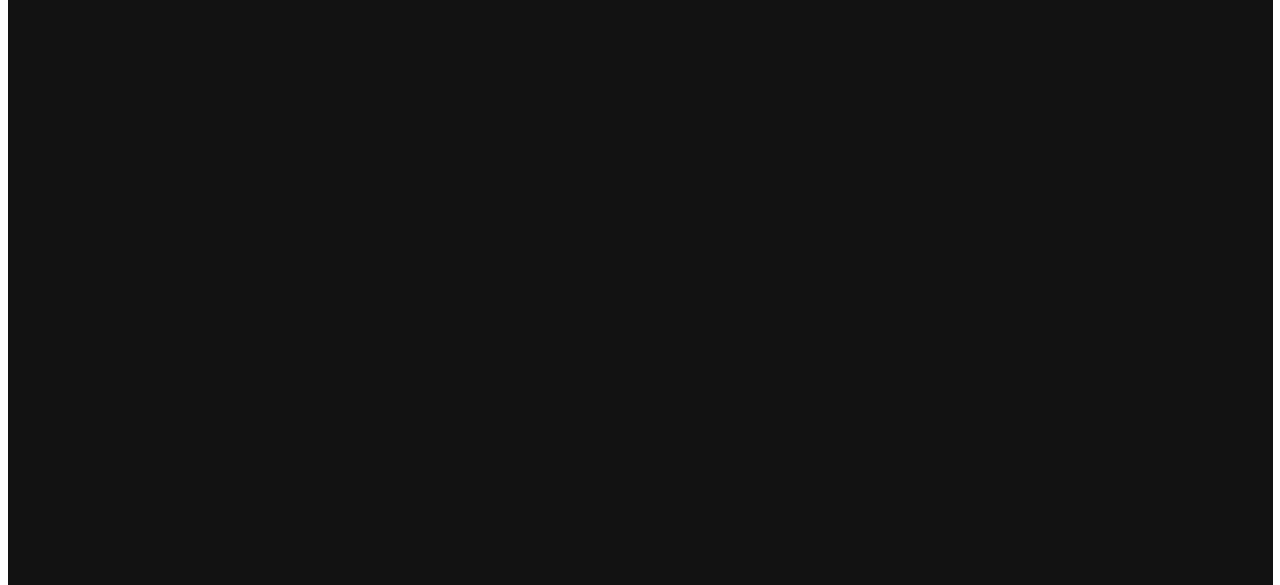 scroll, scrollTop: 0, scrollLeft: 0, axis: both 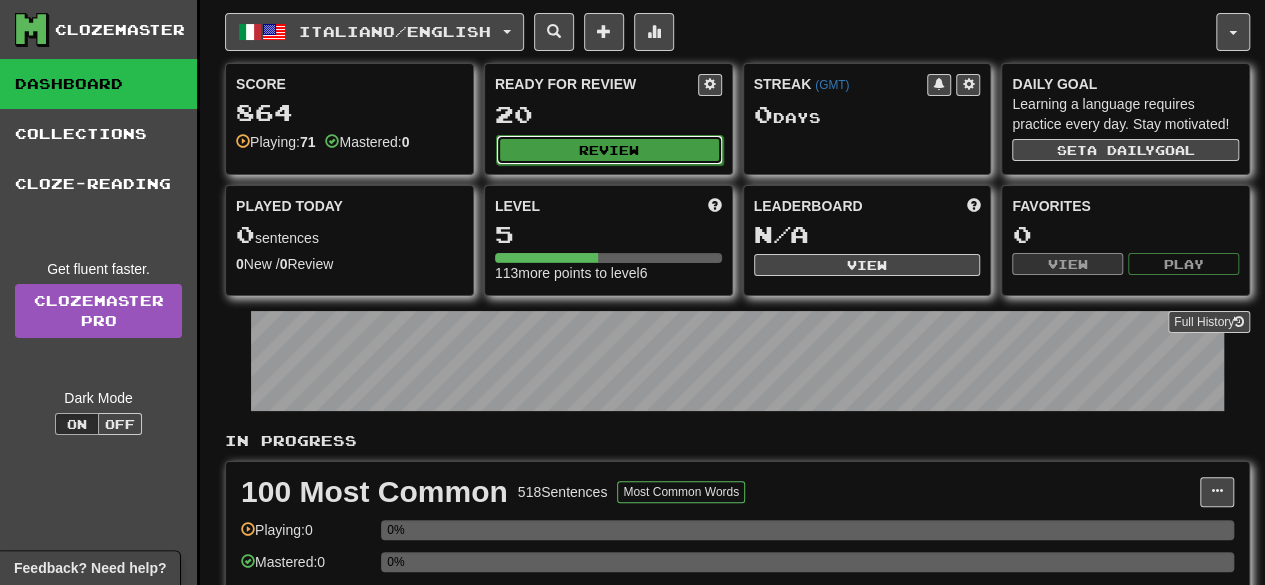 click on "Review" at bounding box center (609, 150) 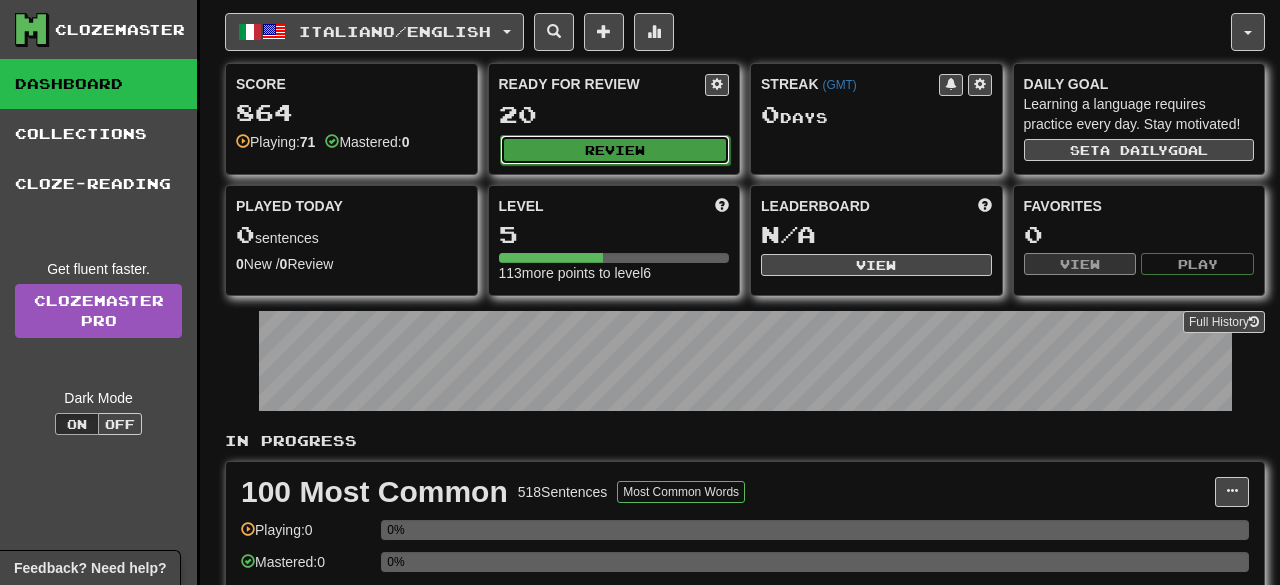 select on "**" 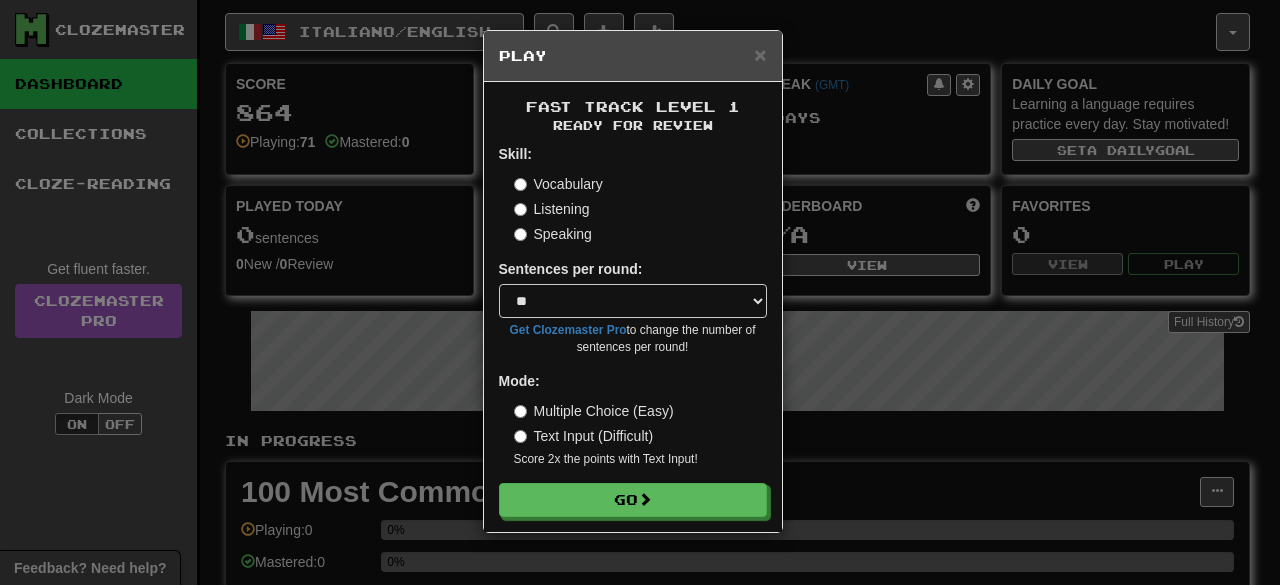 click on "Listening" at bounding box center (552, 209) 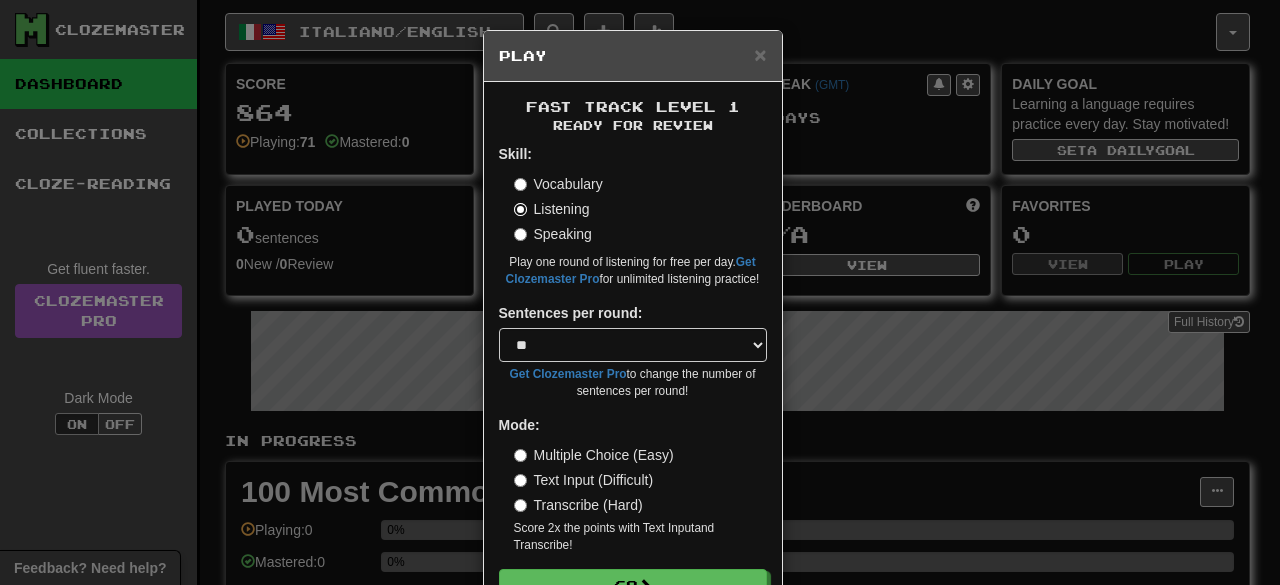 scroll, scrollTop: 62, scrollLeft: 0, axis: vertical 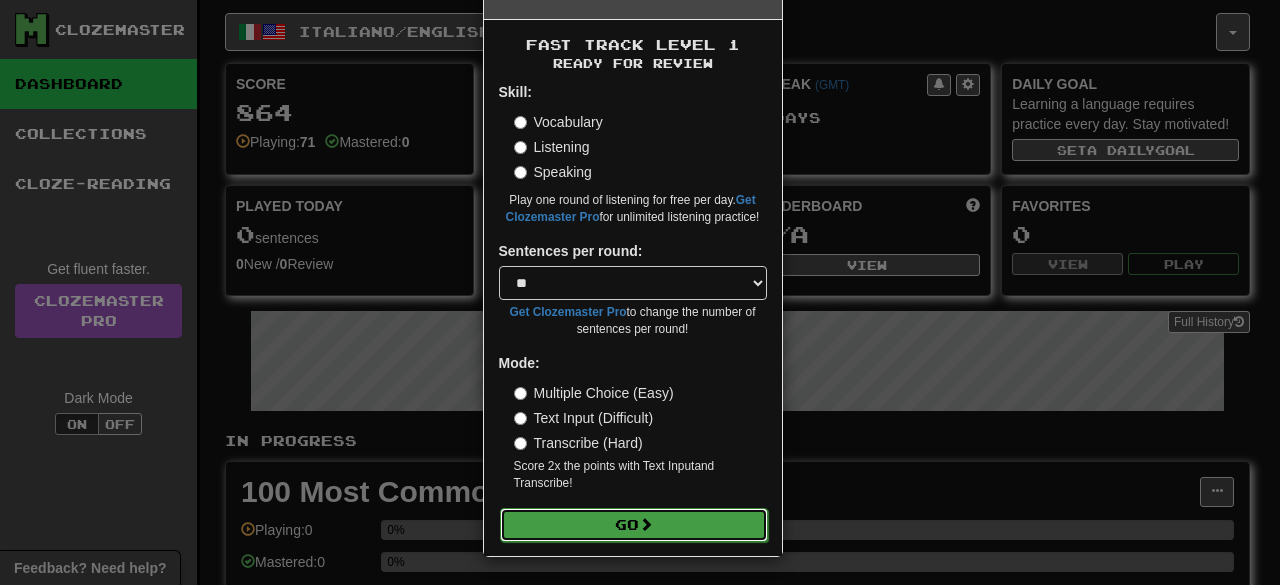 click on "Go" at bounding box center (634, 525) 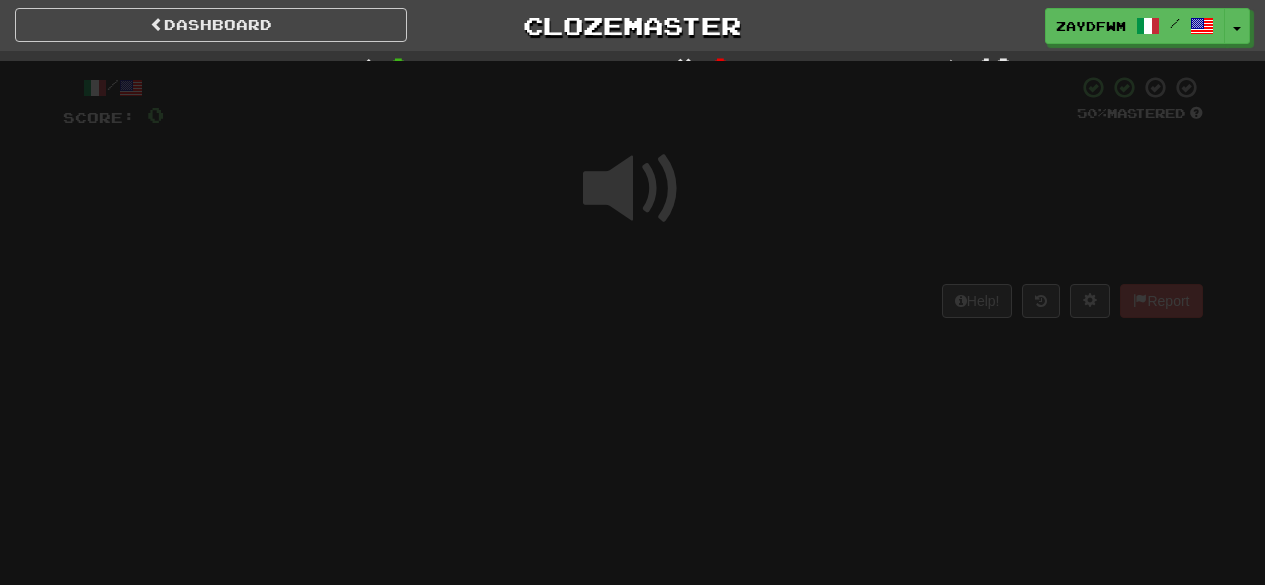 scroll, scrollTop: 0, scrollLeft: 0, axis: both 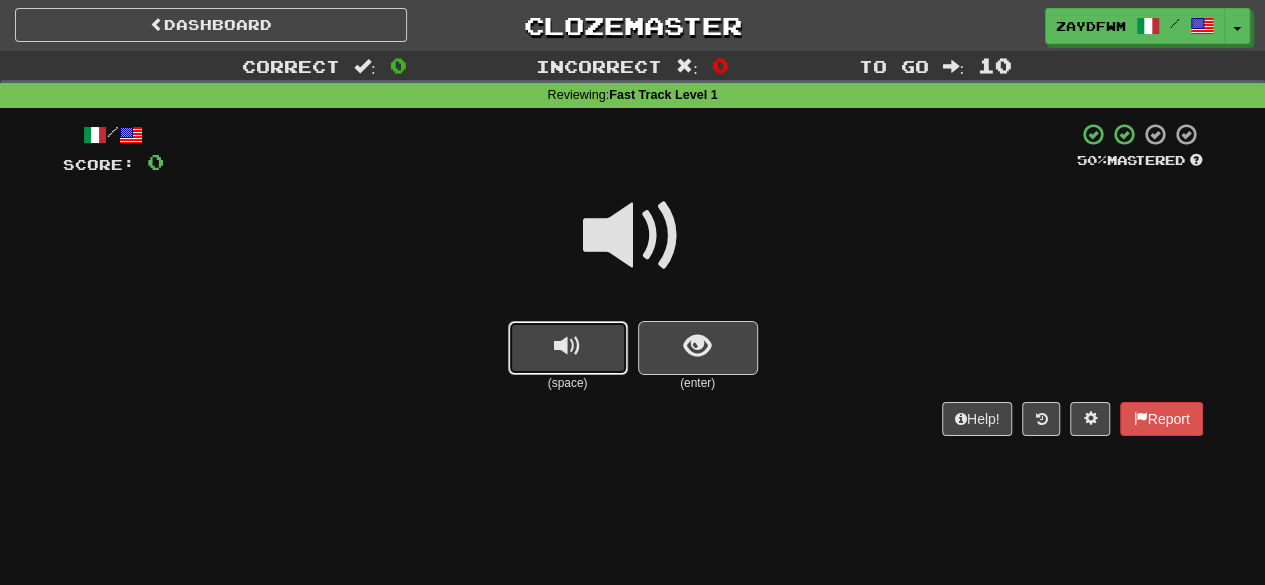 click at bounding box center (567, 346) 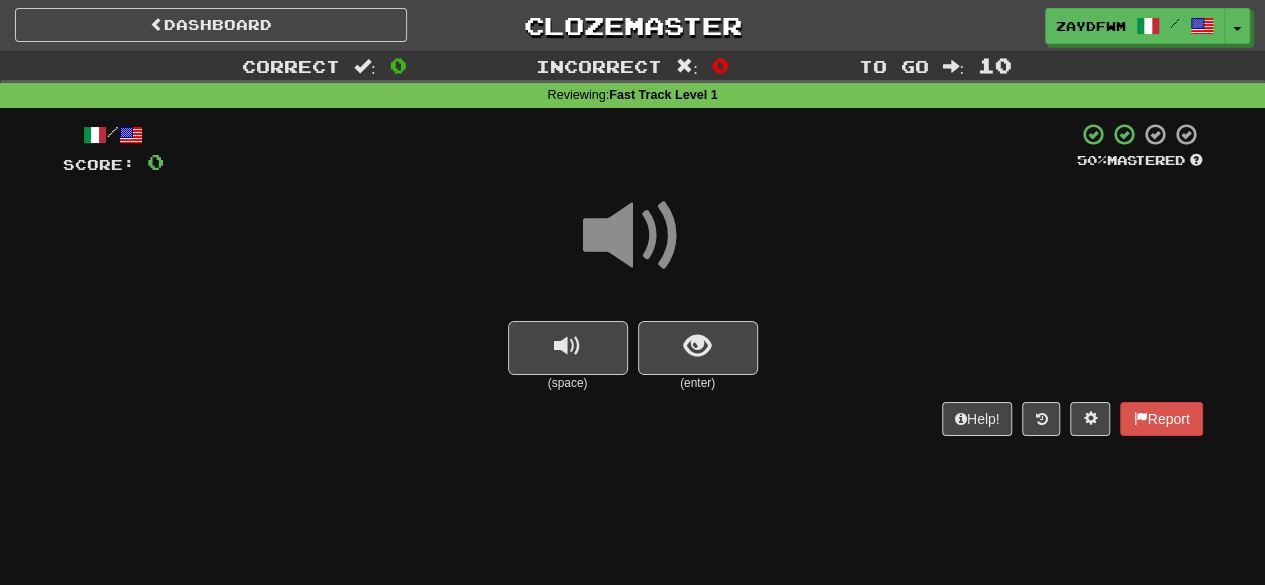 click at bounding box center [633, 236] 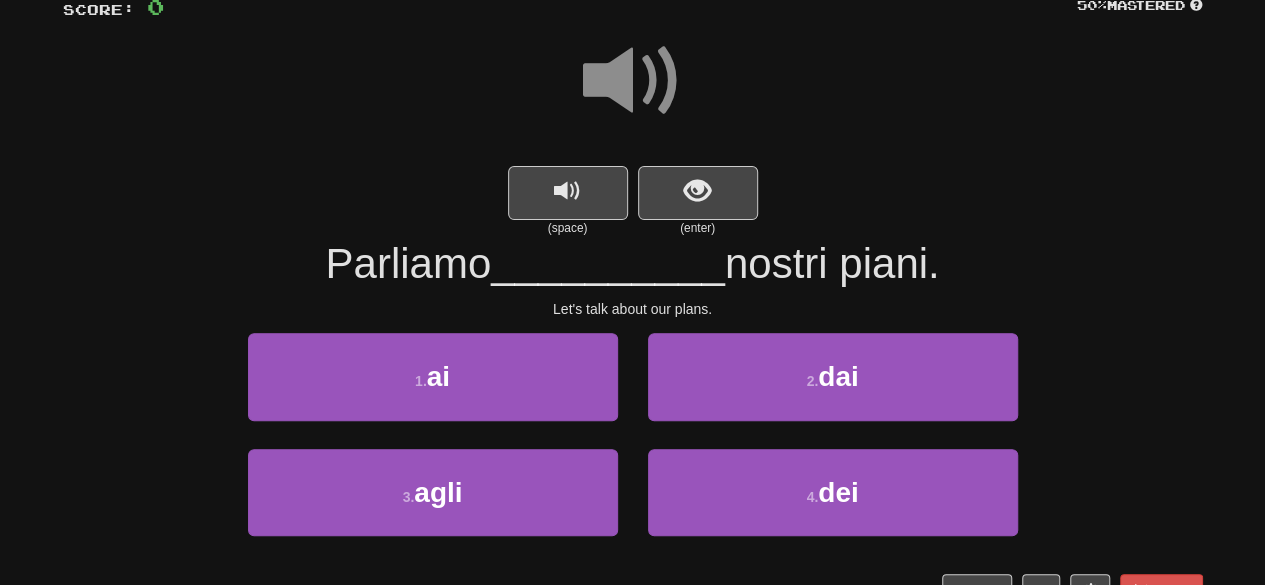 scroll, scrollTop: 157, scrollLeft: 0, axis: vertical 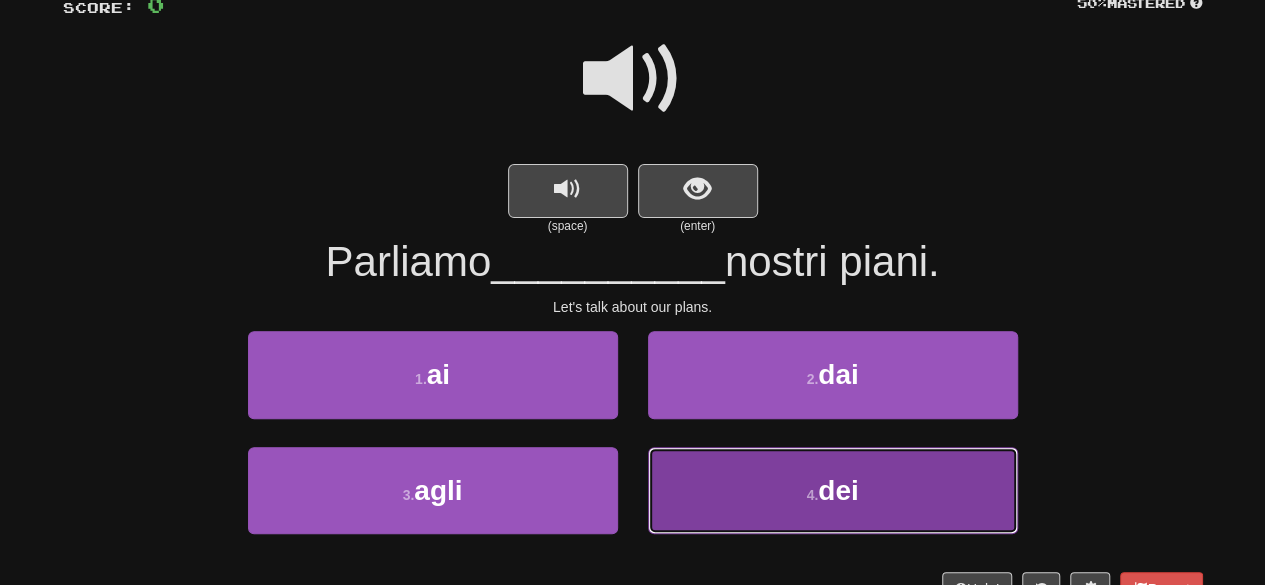 click on "dei" at bounding box center (838, 490) 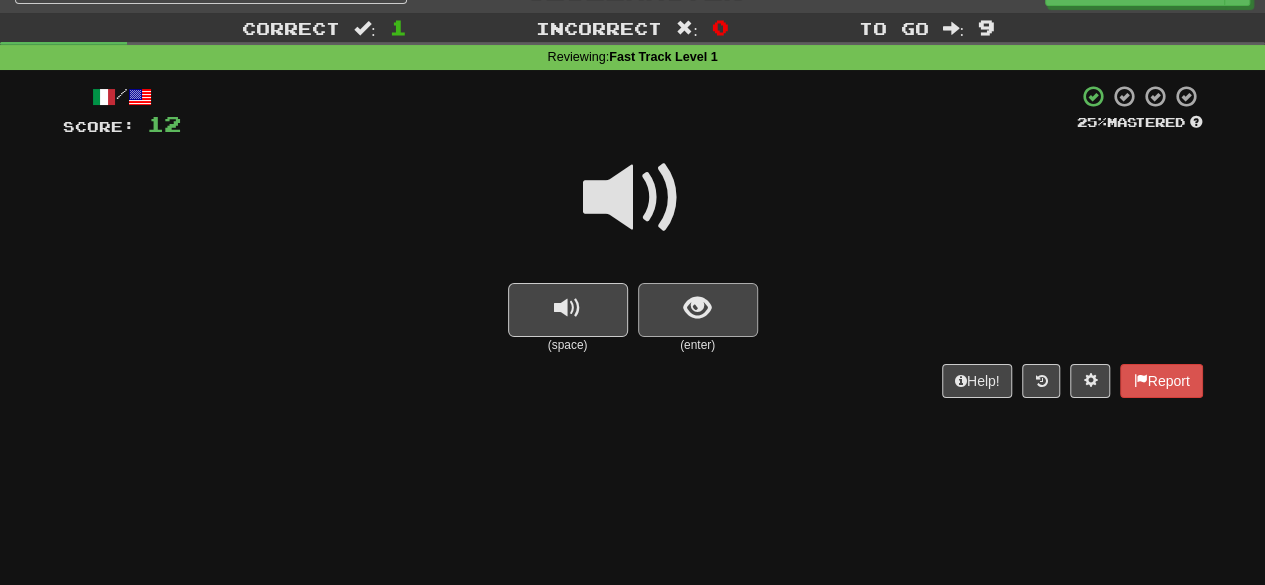 scroll, scrollTop: 39, scrollLeft: 0, axis: vertical 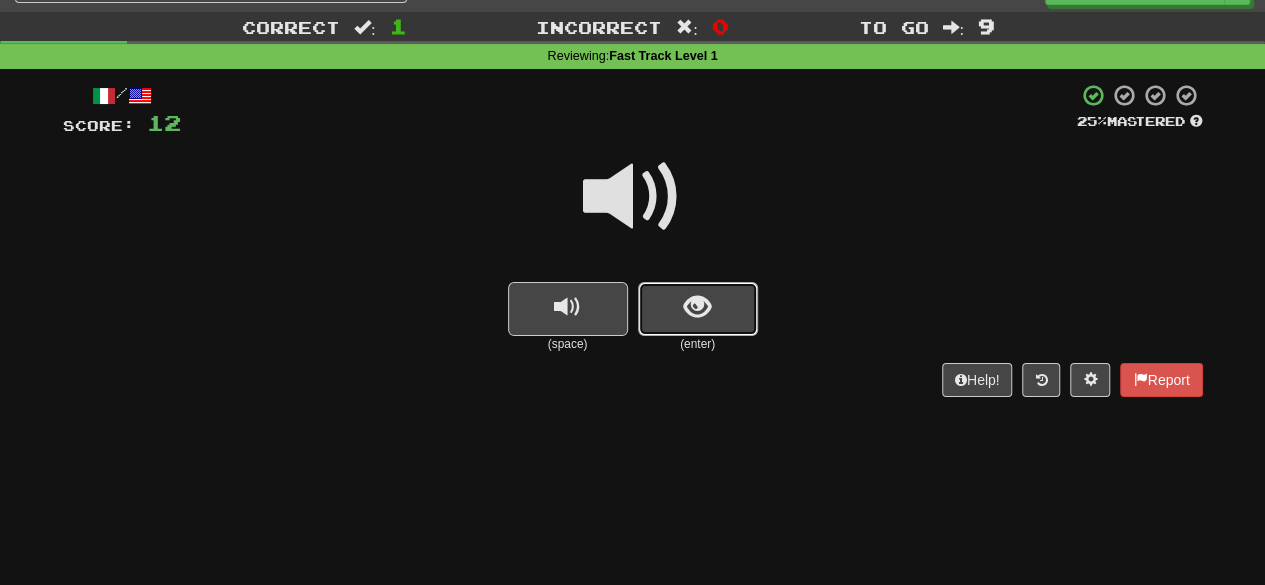 click at bounding box center (697, 307) 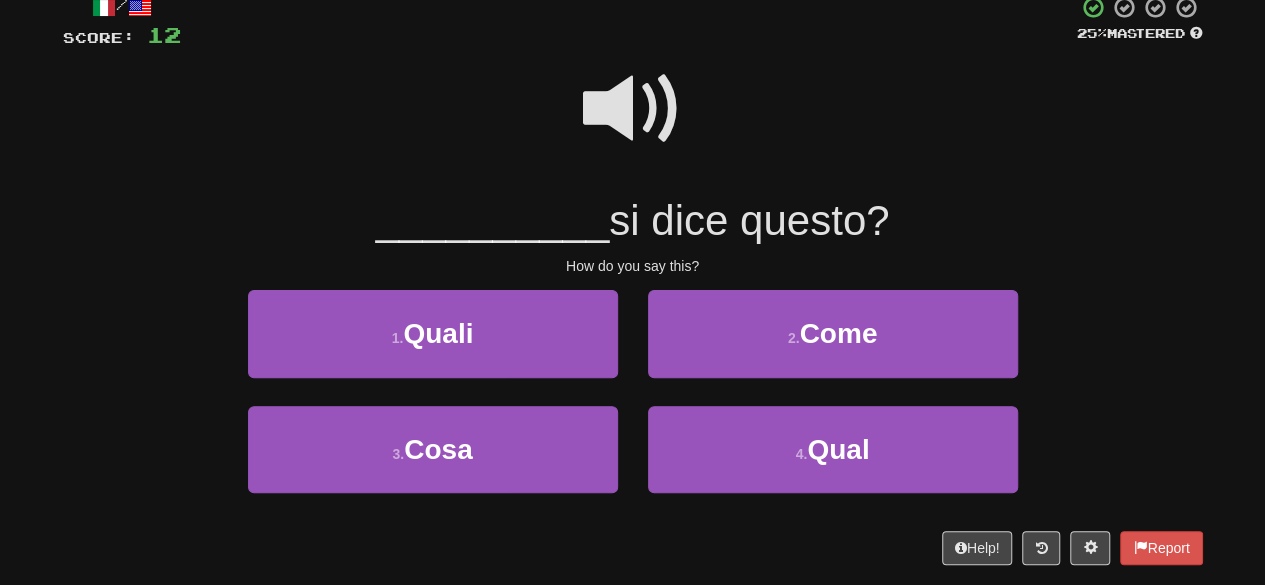 scroll, scrollTop: 153, scrollLeft: 0, axis: vertical 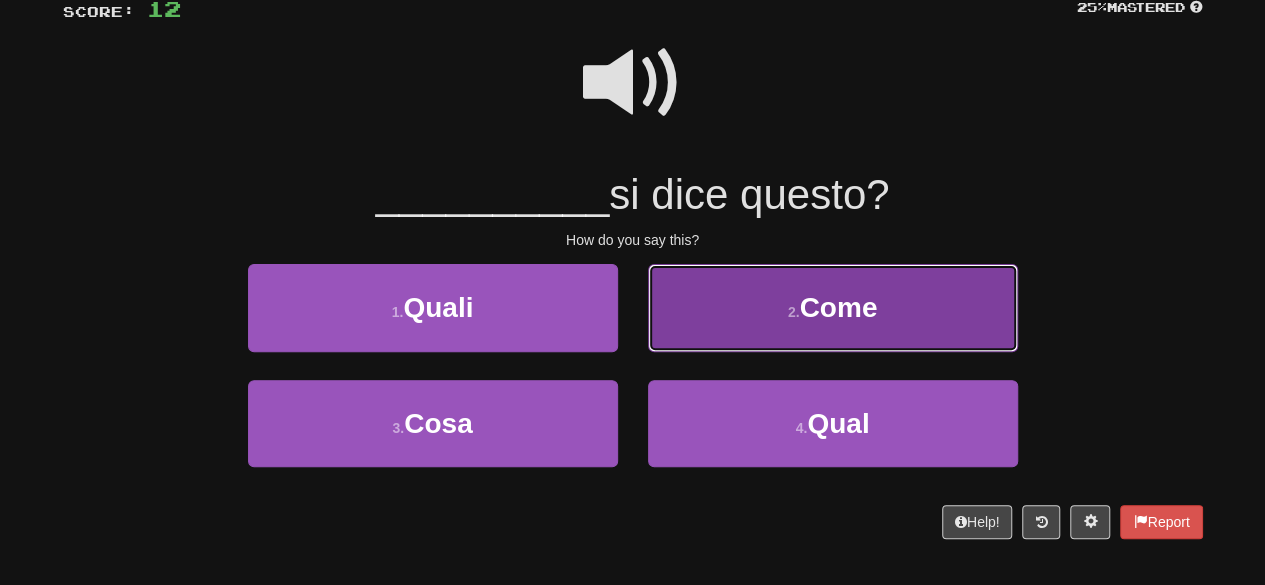 click on "2 .  Come" at bounding box center (833, 307) 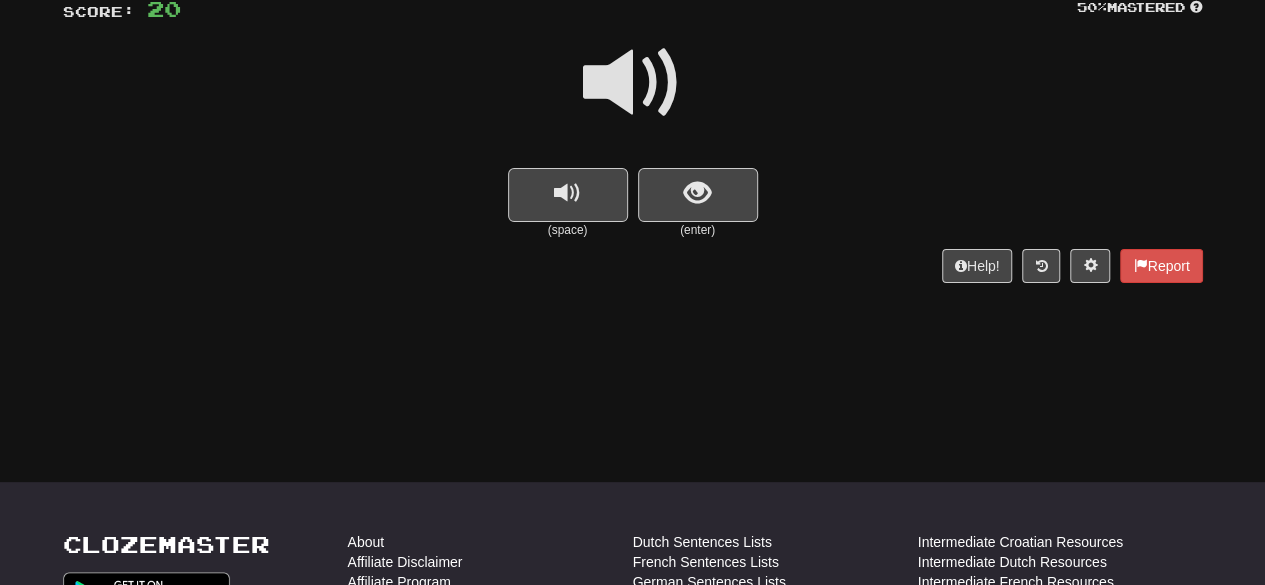 click at bounding box center (633, 83) 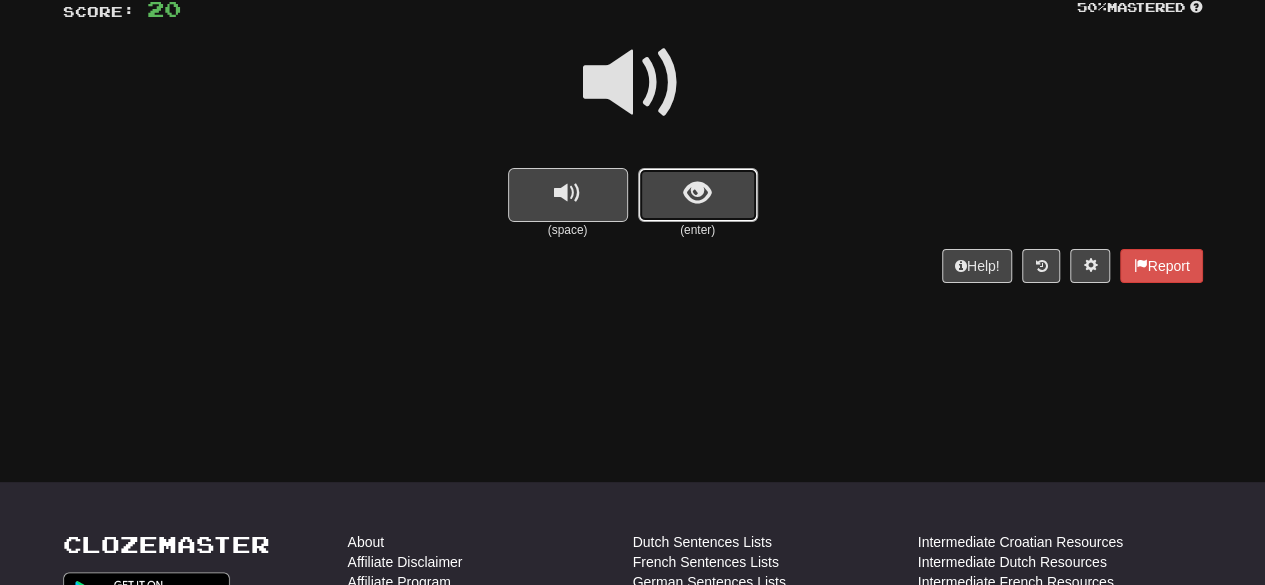 click at bounding box center (698, 195) 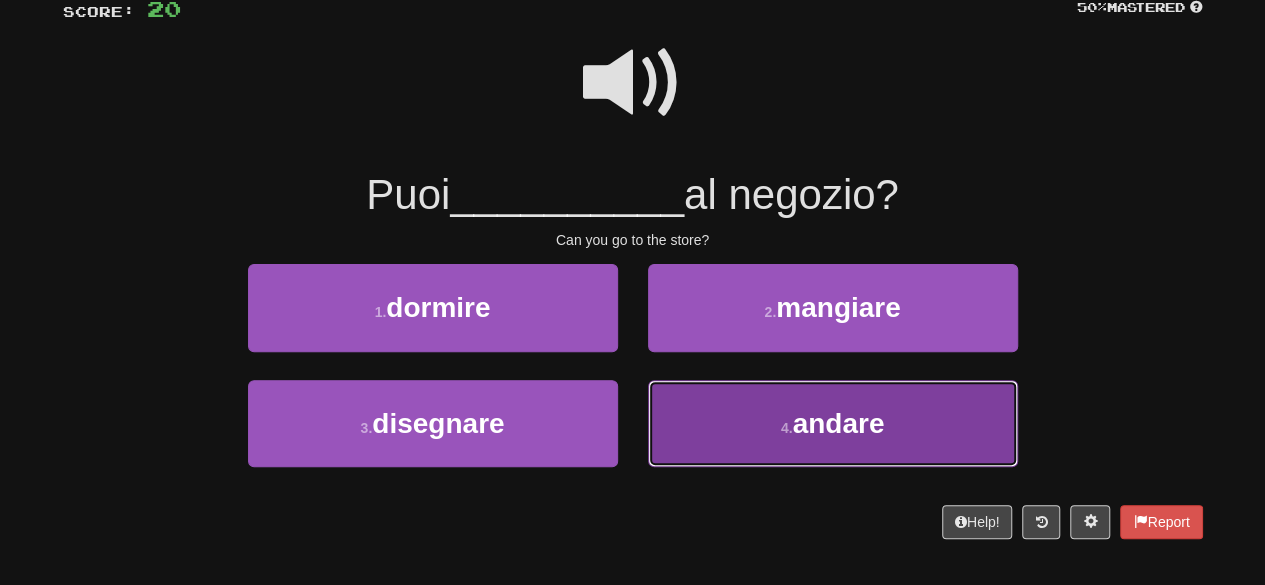 click on "4 .  andare" at bounding box center (833, 423) 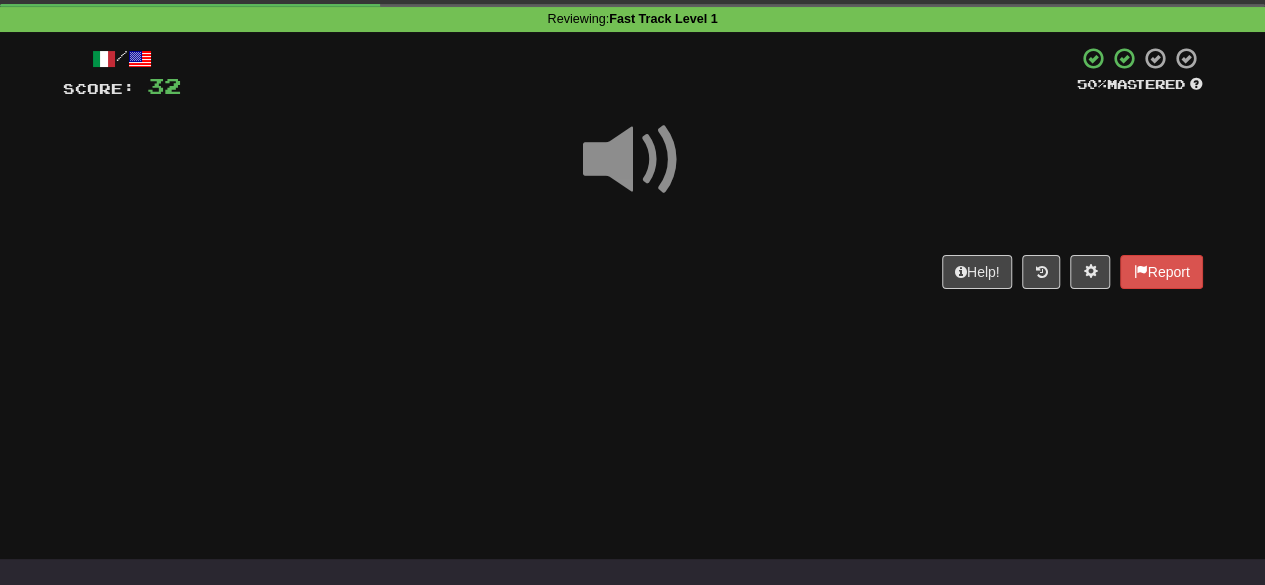 scroll, scrollTop: 74, scrollLeft: 0, axis: vertical 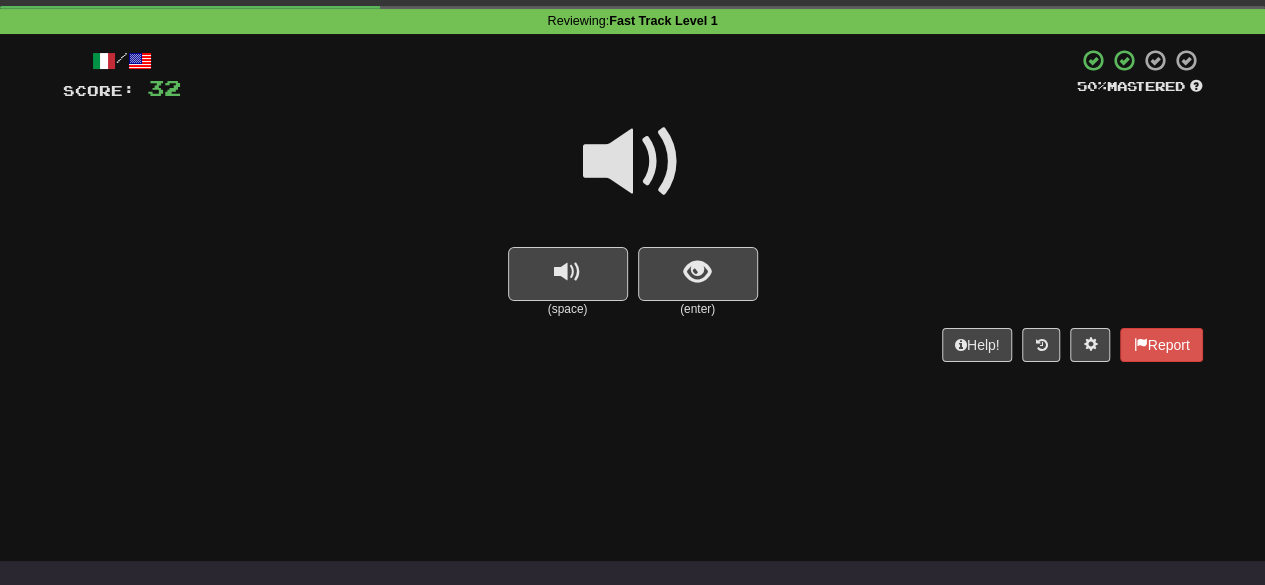 click at bounding box center (633, 162) 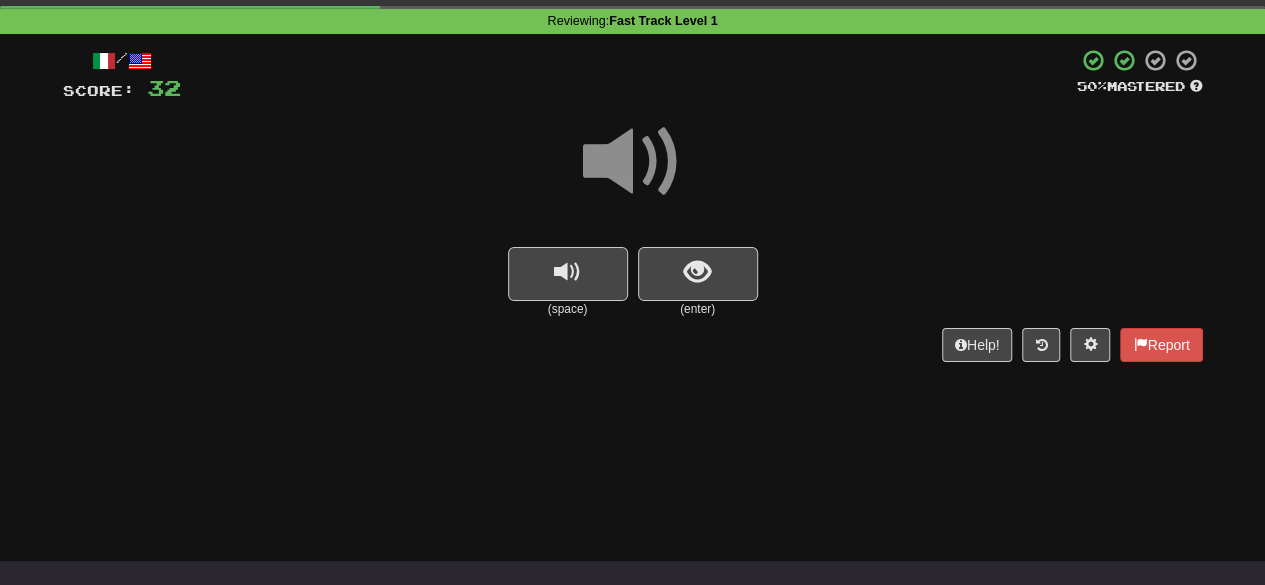 click at bounding box center (633, 162) 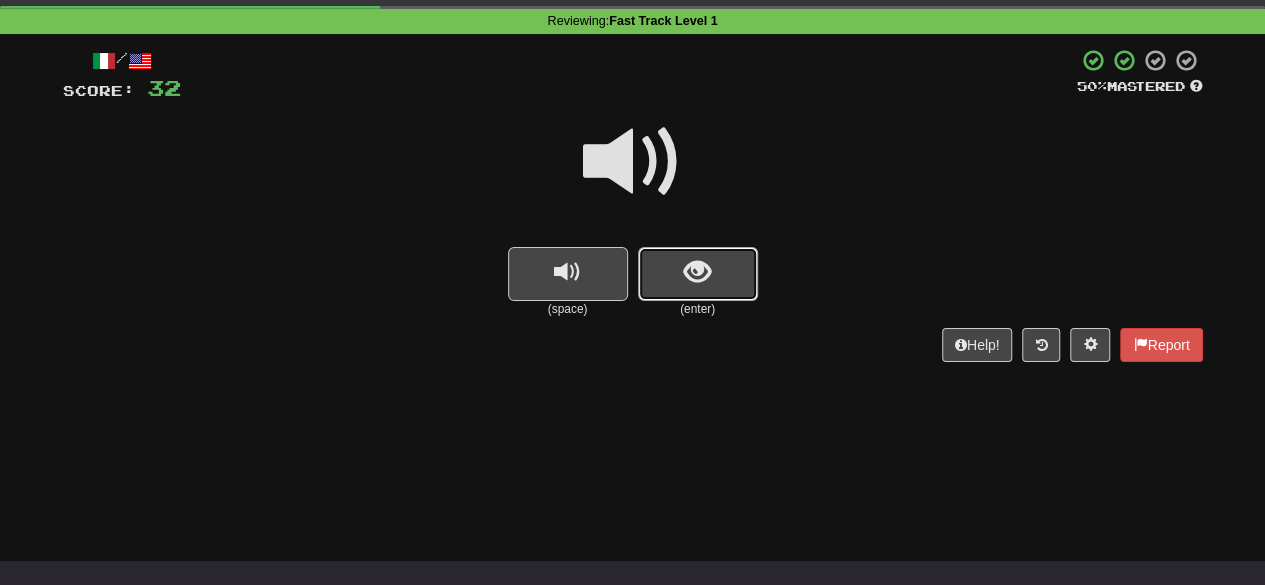click at bounding box center [697, 272] 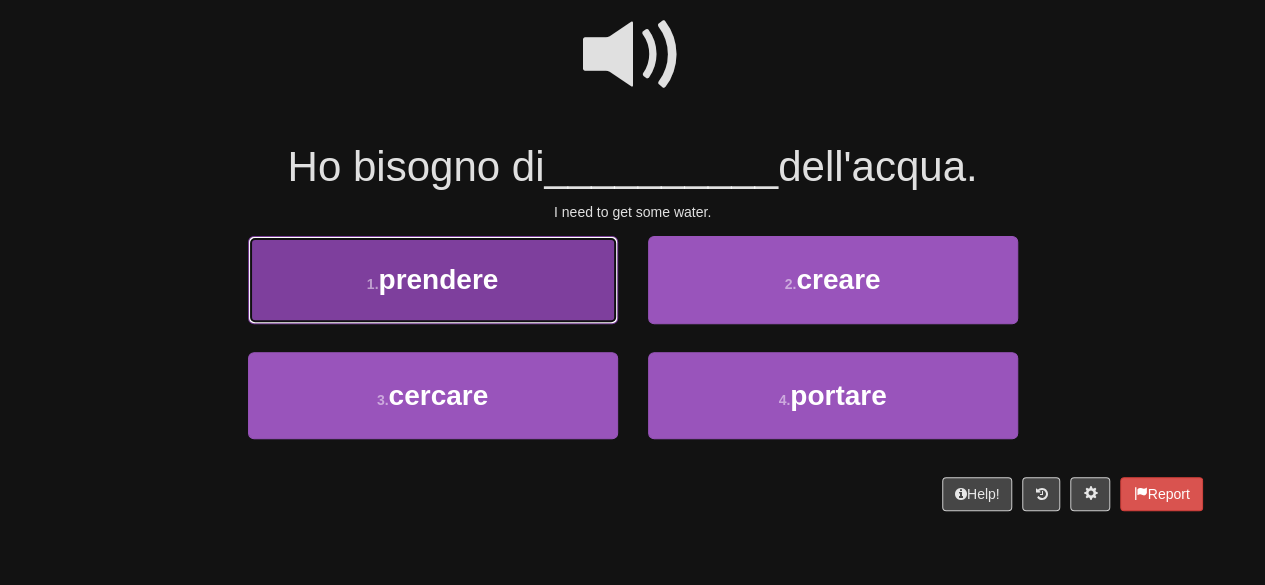 click on "1 .  prendere" at bounding box center (433, 279) 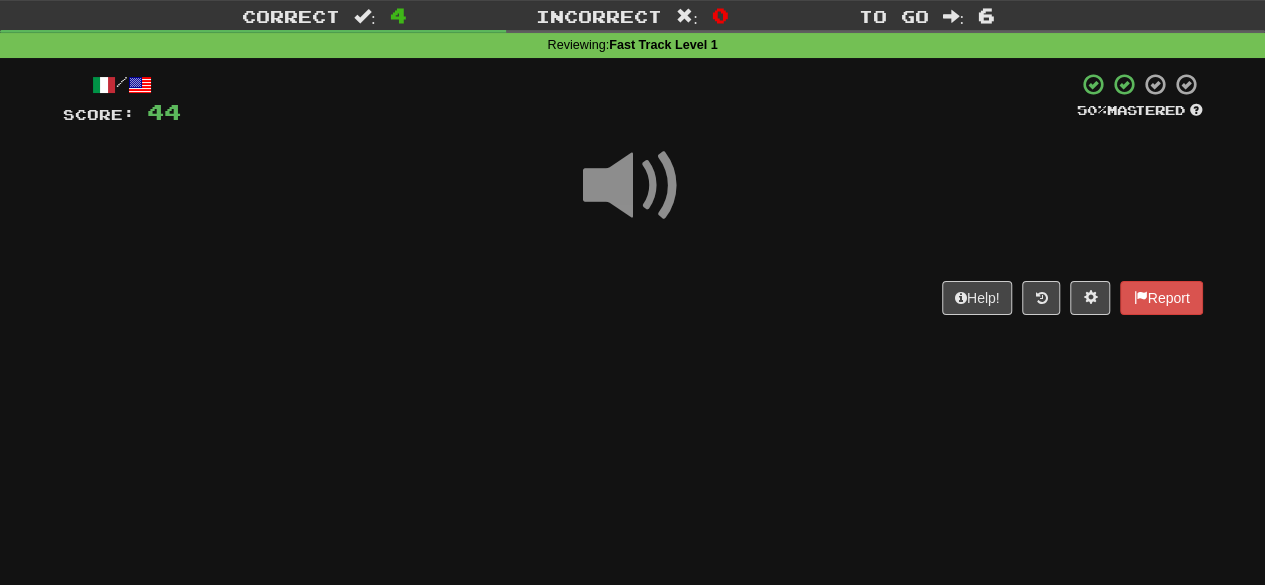 scroll, scrollTop: 51, scrollLeft: 0, axis: vertical 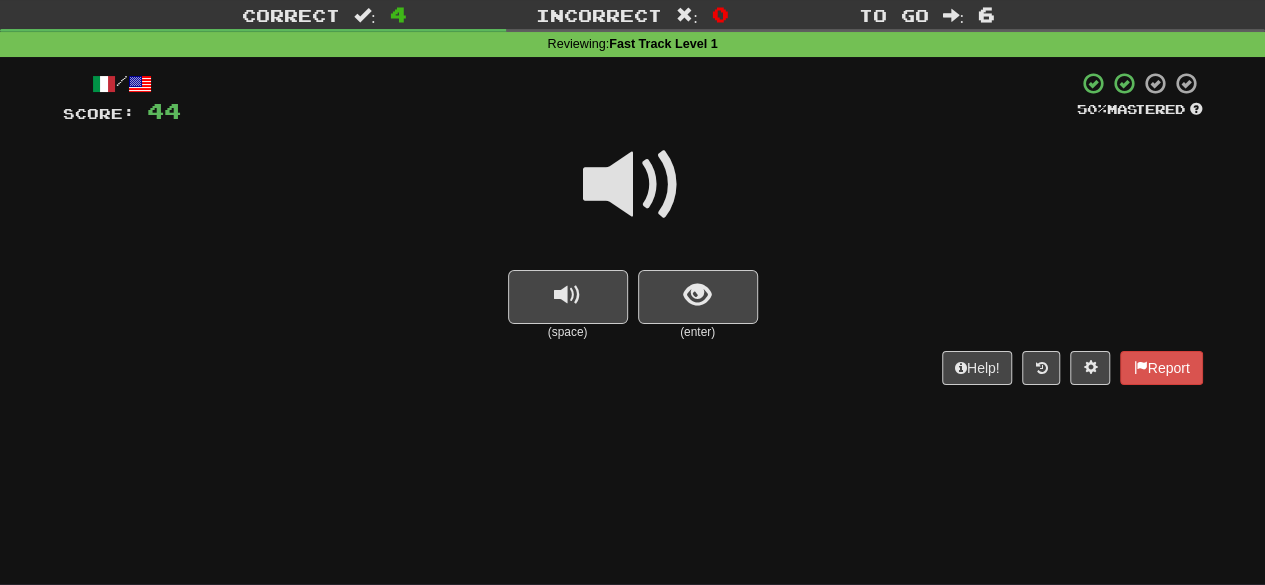 click at bounding box center (633, 185) 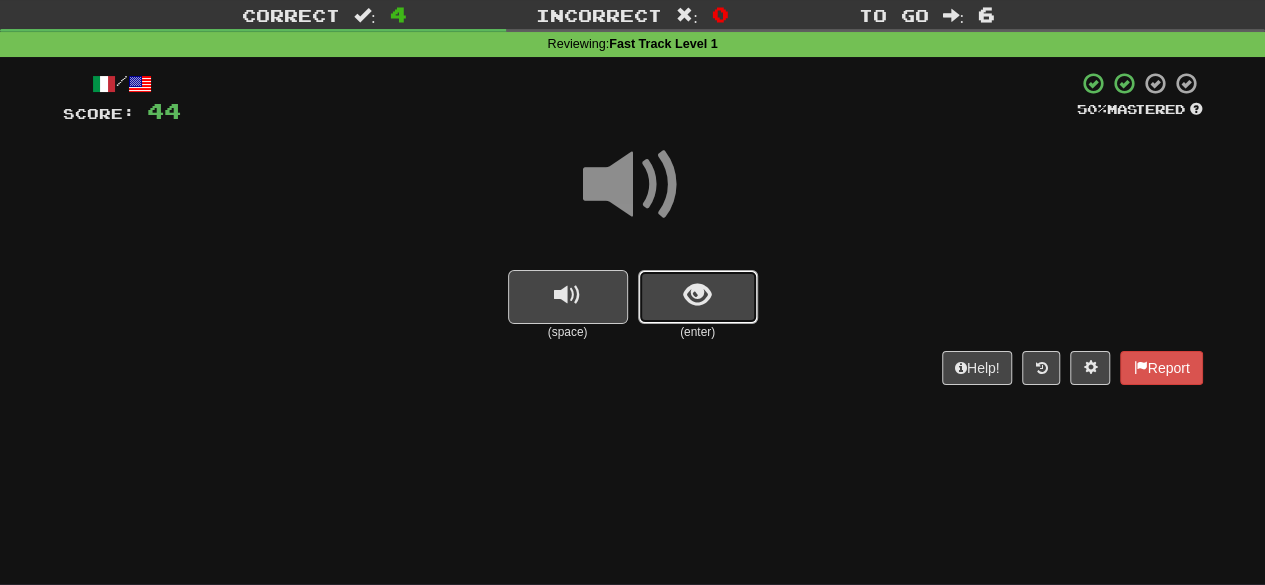 click at bounding box center (698, 297) 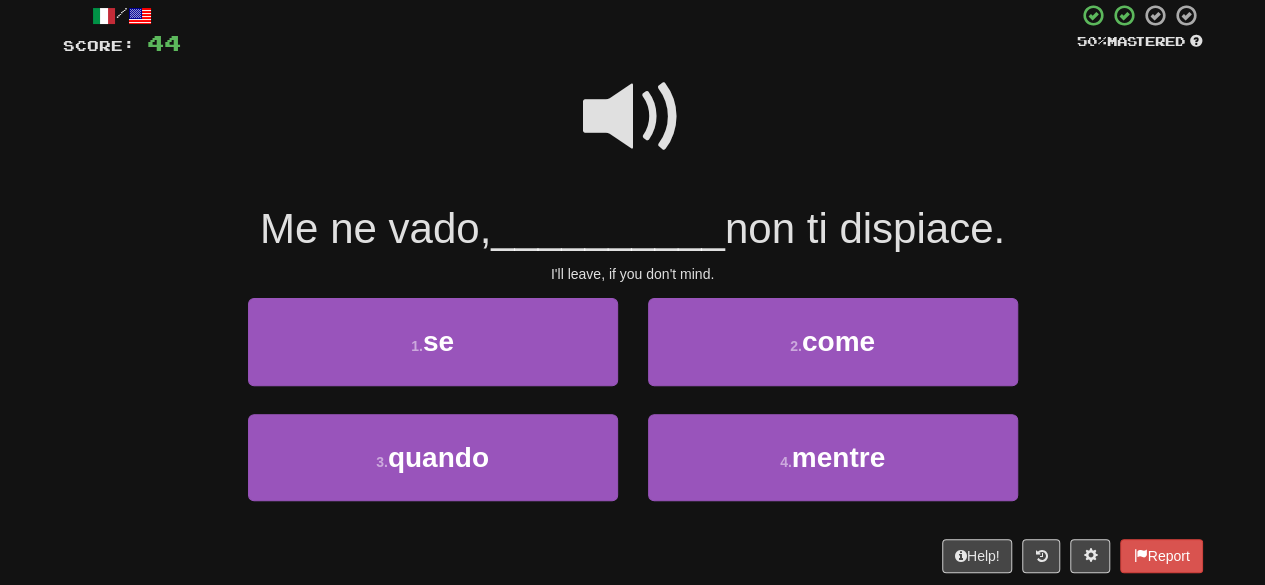 scroll, scrollTop: 127, scrollLeft: 0, axis: vertical 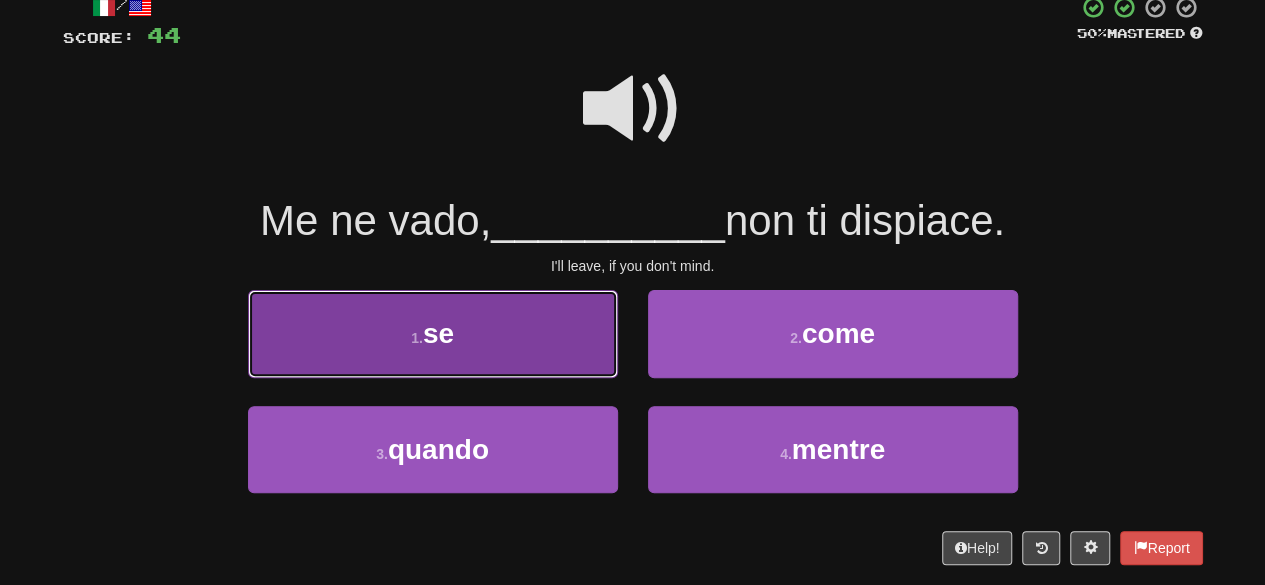 click on "1 .  se" at bounding box center [433, 333] 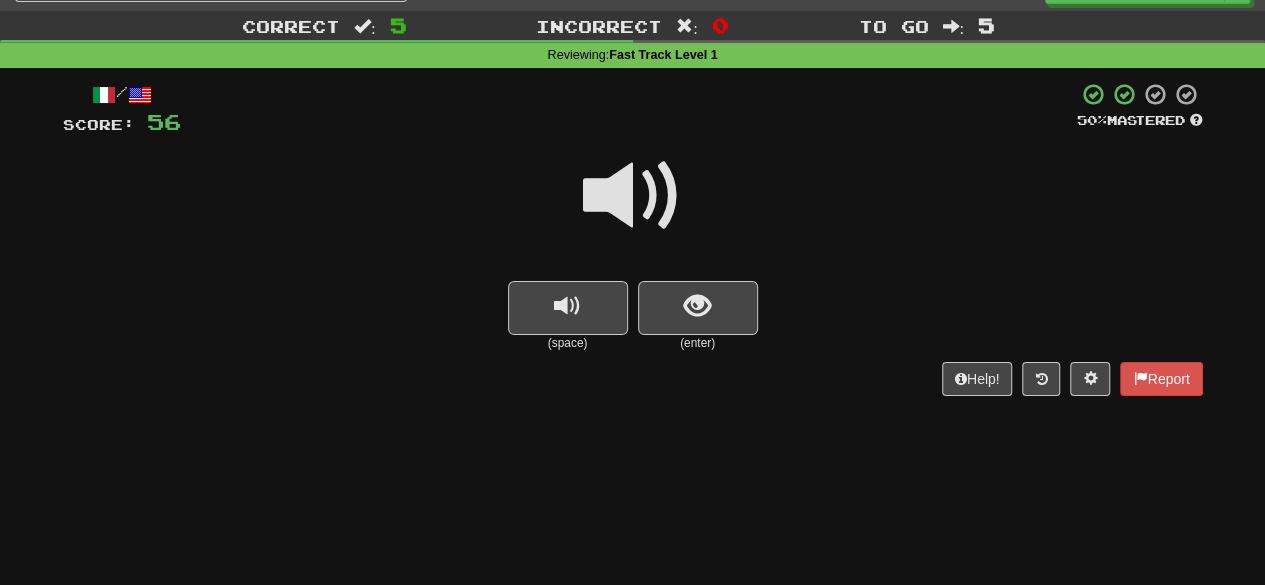 scroll, scrollTop: 39, scrollLeft: 0, axis: vertical 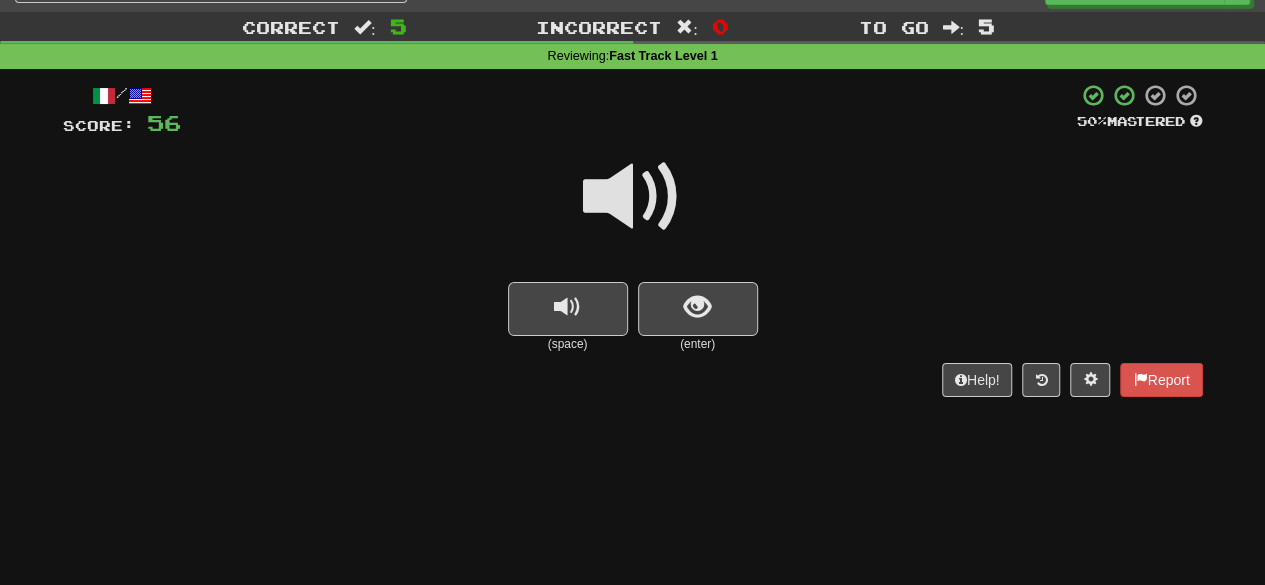 click at bounding box center (633, 197) 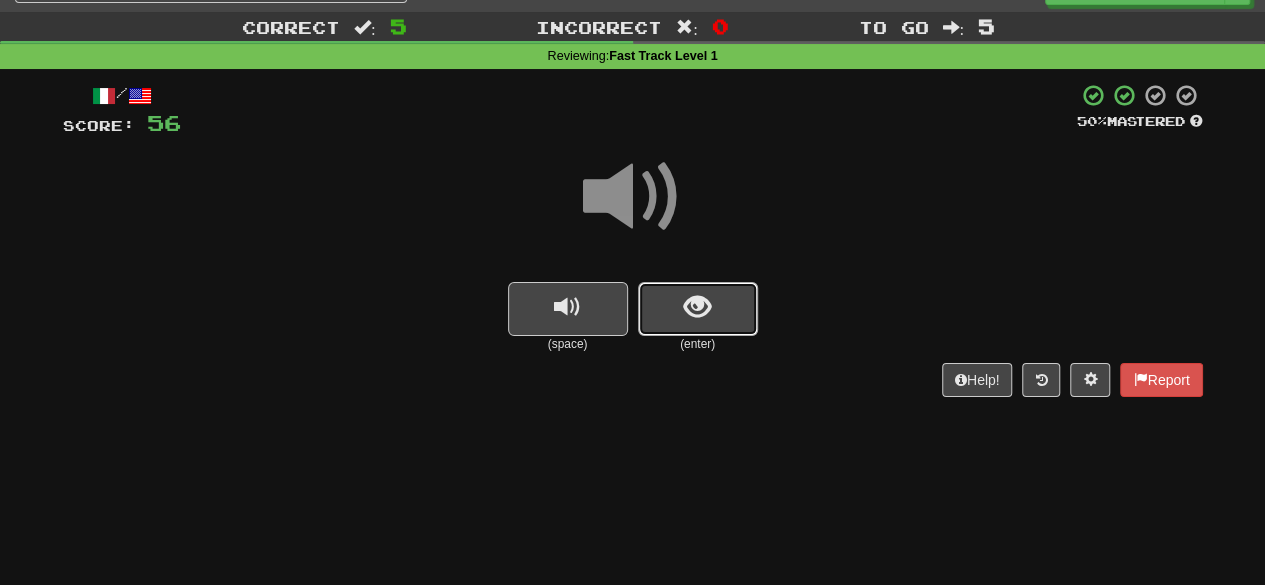 click at bounding box center [697, 307] 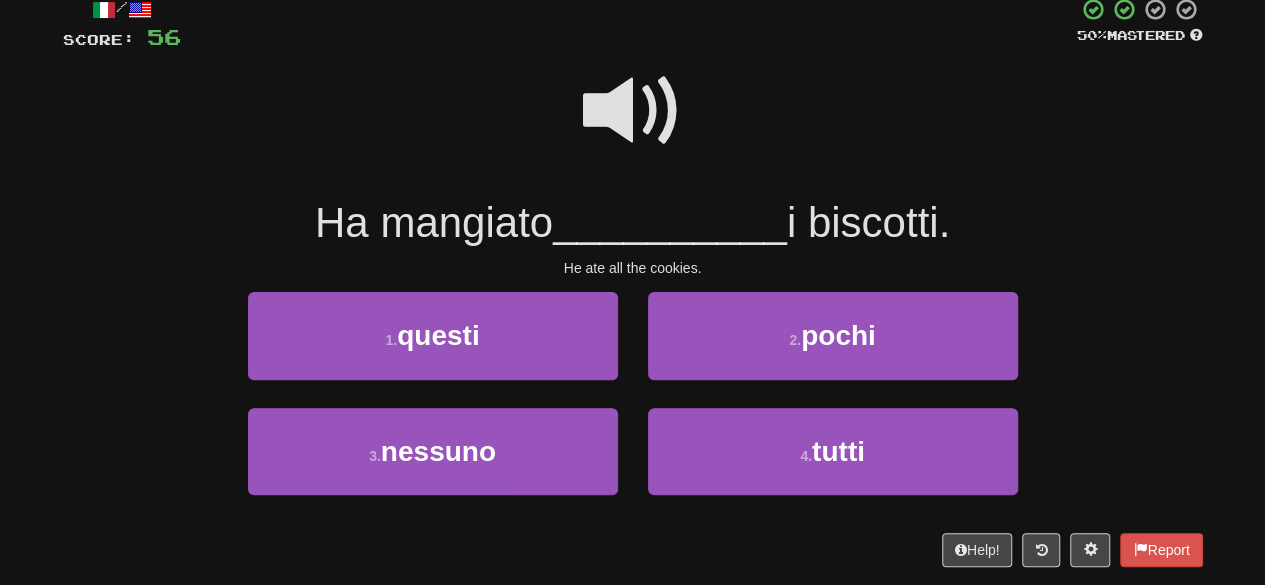 scroll, scrollTop: 129, scrollLeft: 0, axis: vertical 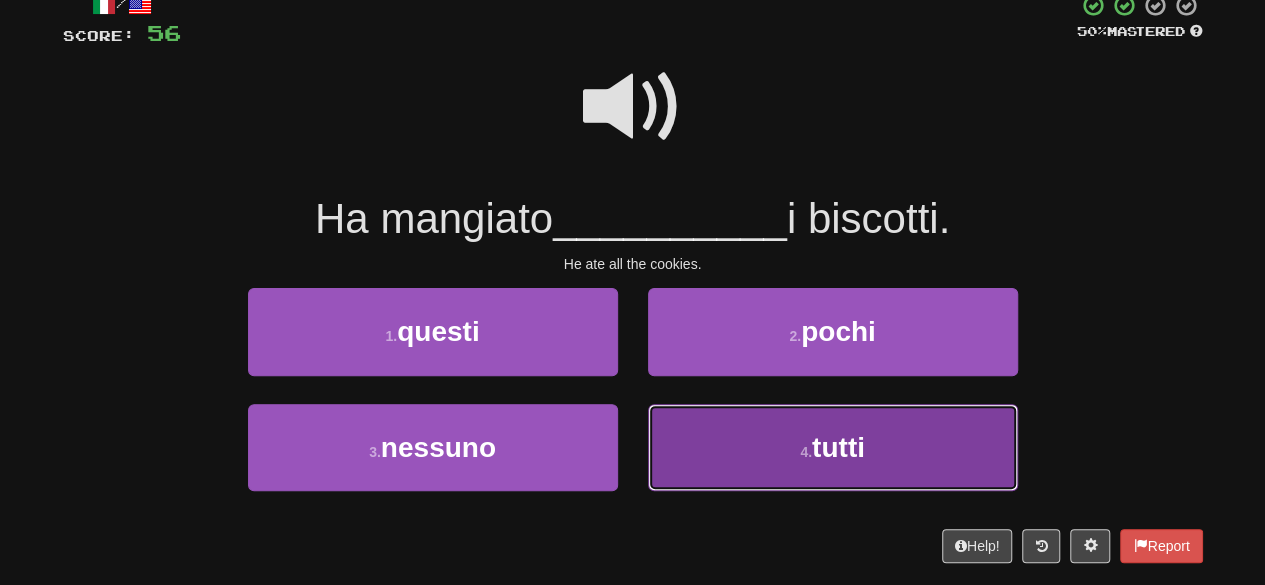 click on "4 .  tutti" at bounding box center [833, 447] 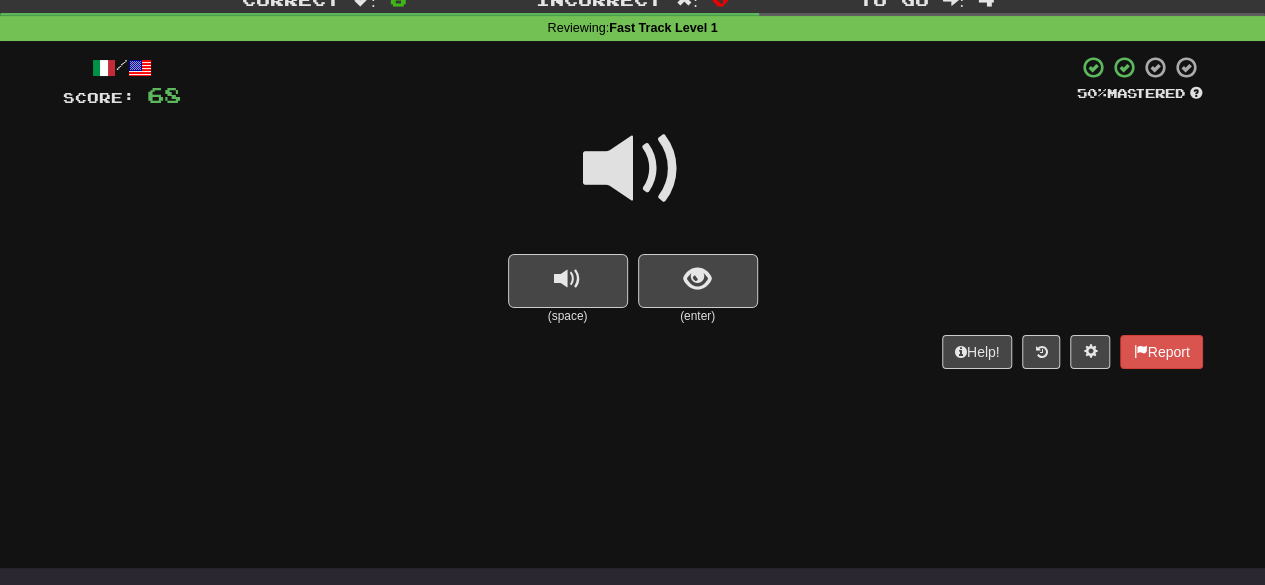 scroll, scrollTop: 66, scrollLeft: 0, axis: vertical 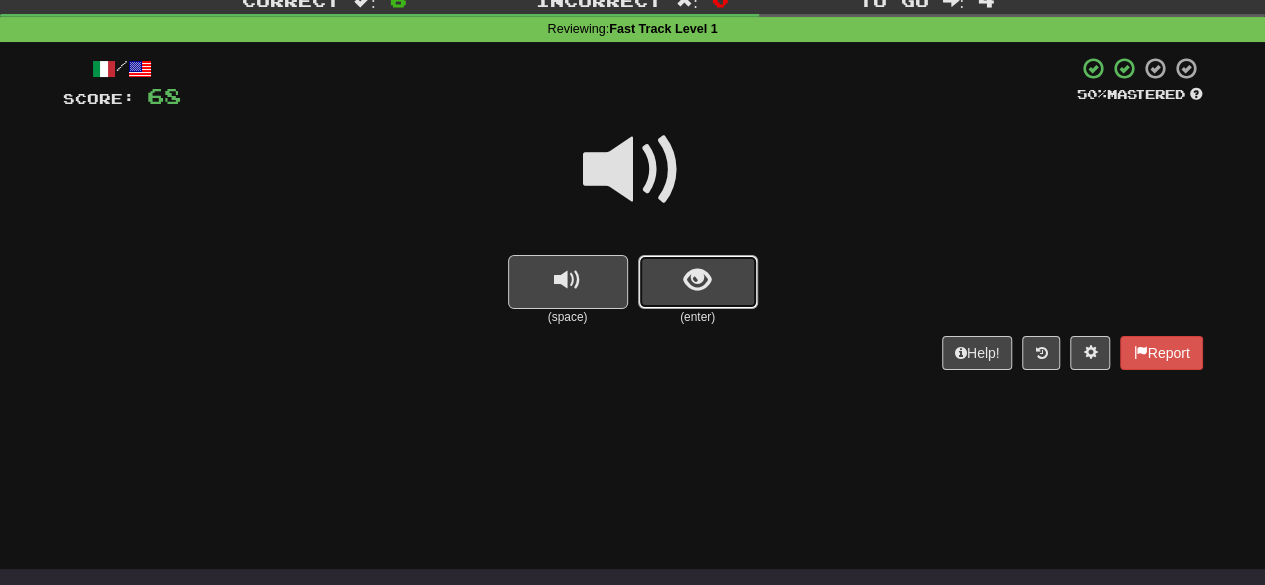 click at bounding box center (697, 280) 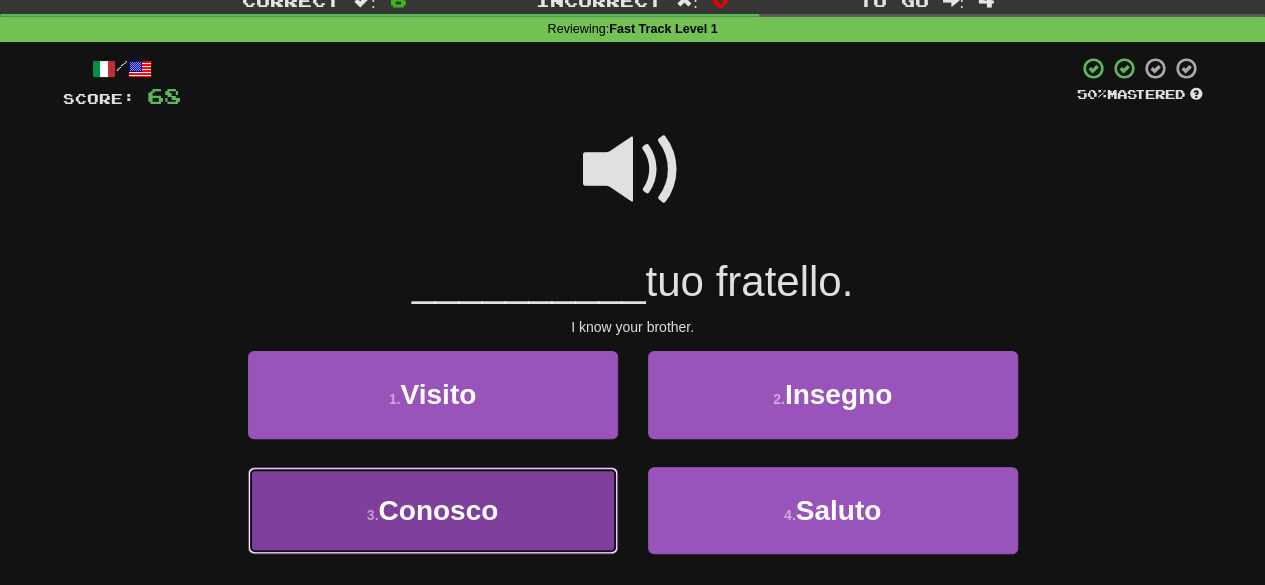 click on "3 .  Conosco" at bounding box center [433, 510] 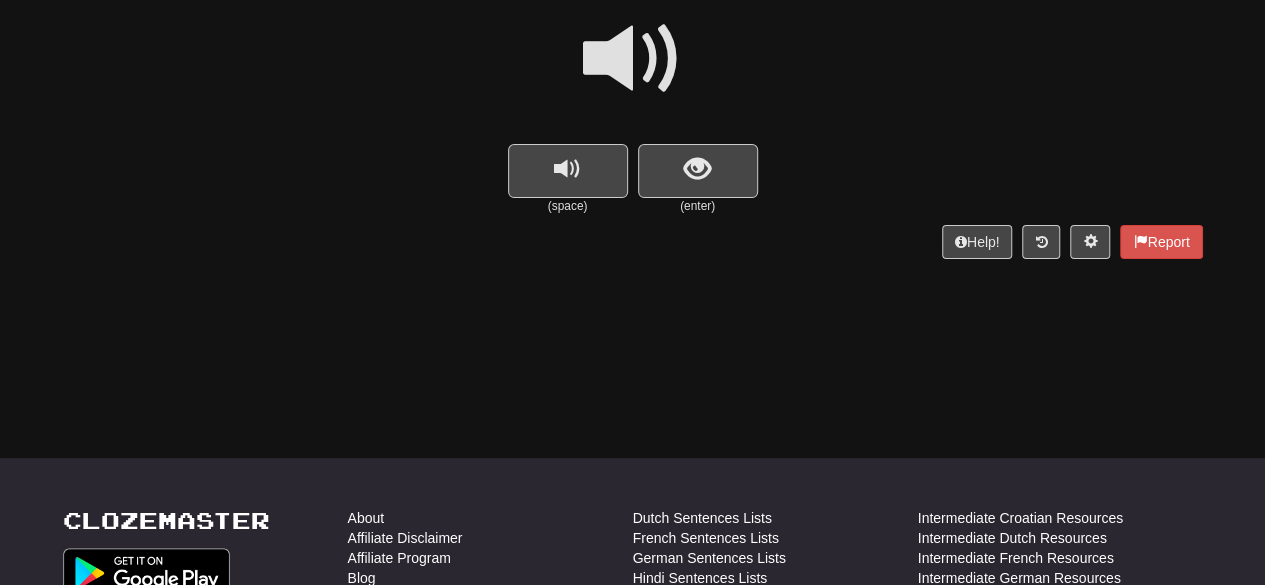 scroll, scrollTop: 178, scrollLeft: 0, axis: vertical 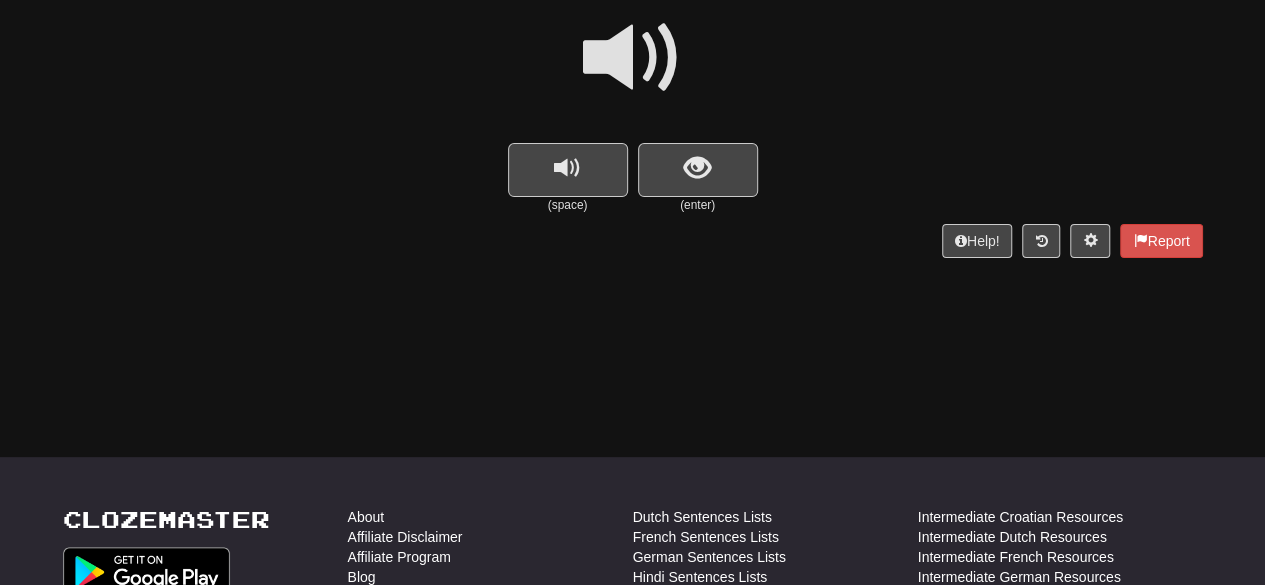 click at bounding box center [633, 58] 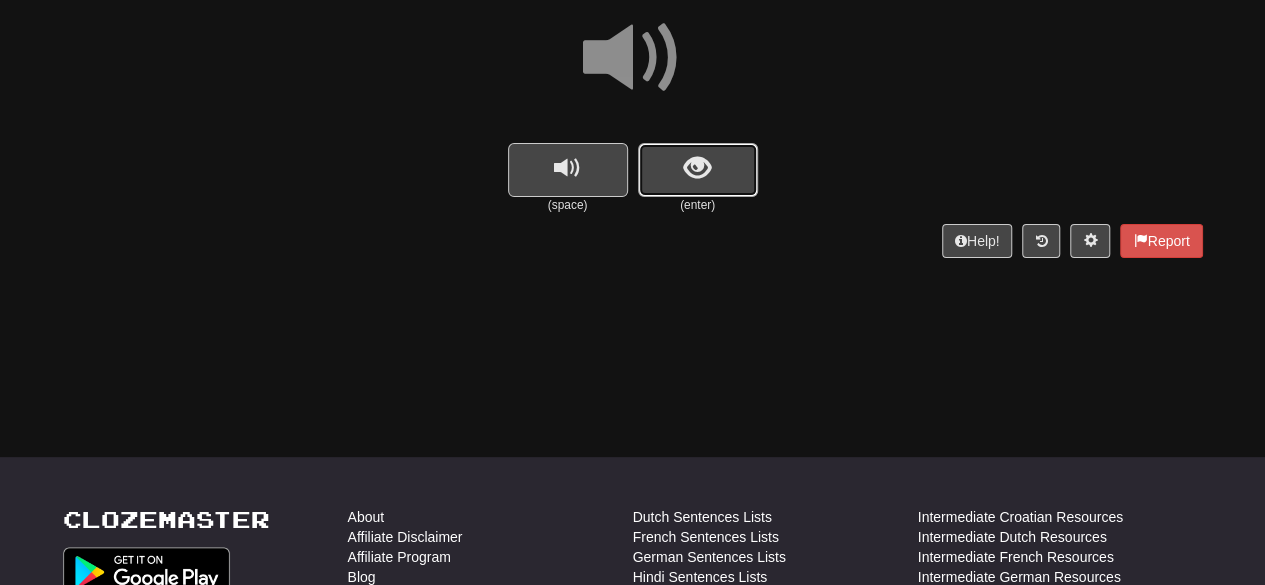 click at bounding box center [697, 168] 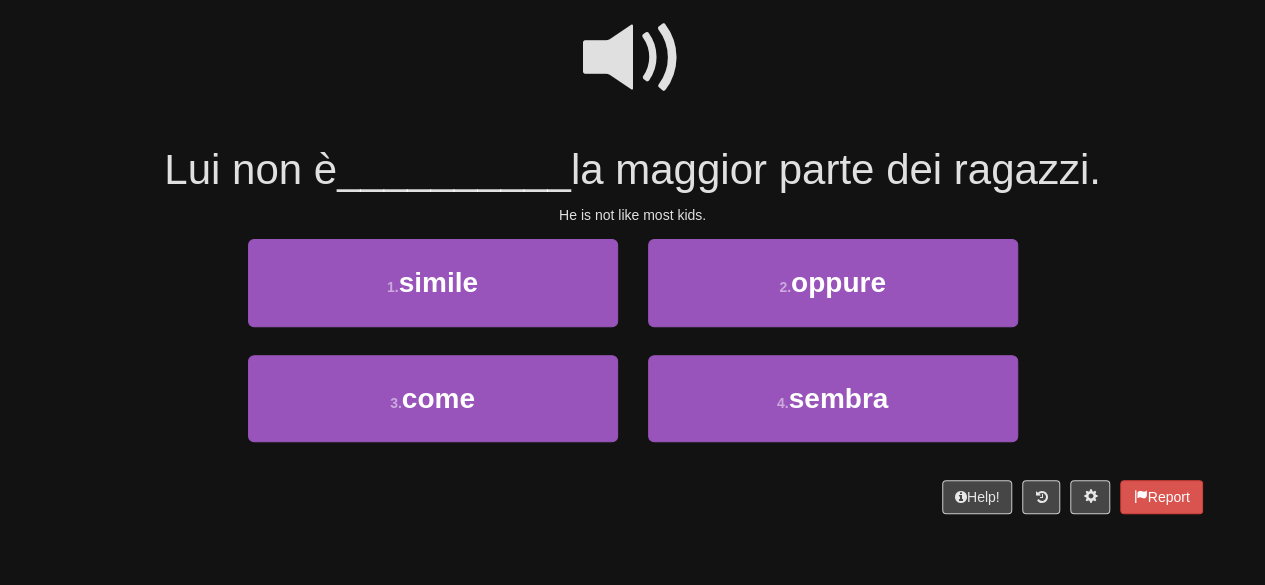 click at bounding box center [633, 58] 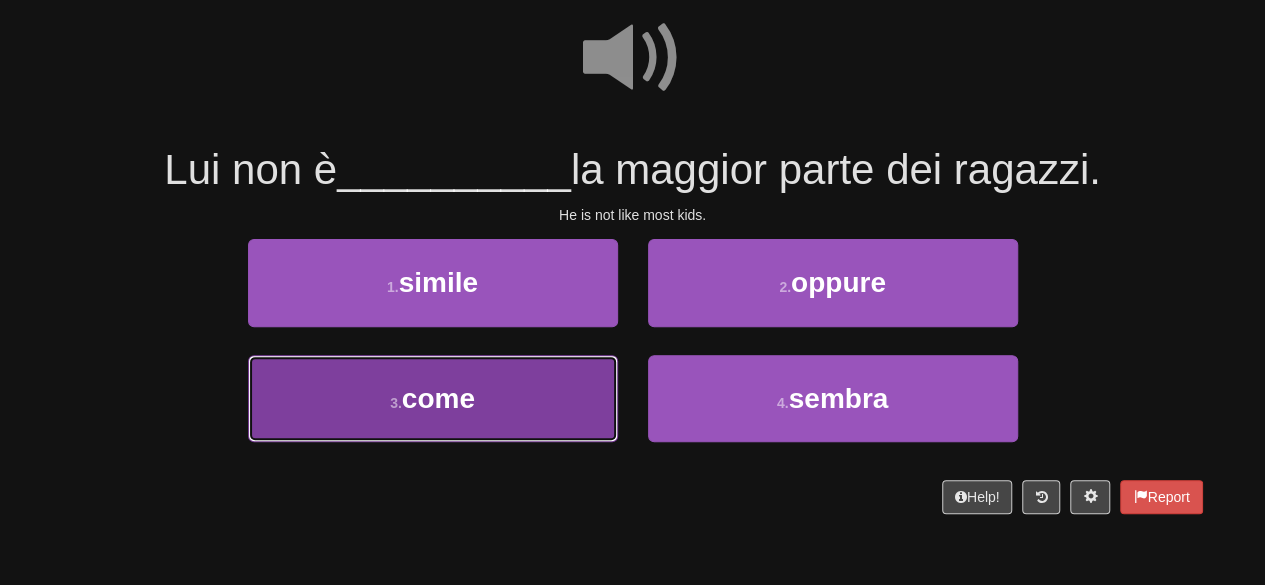 click on "3 .  come" at bounding box center [433, 398] 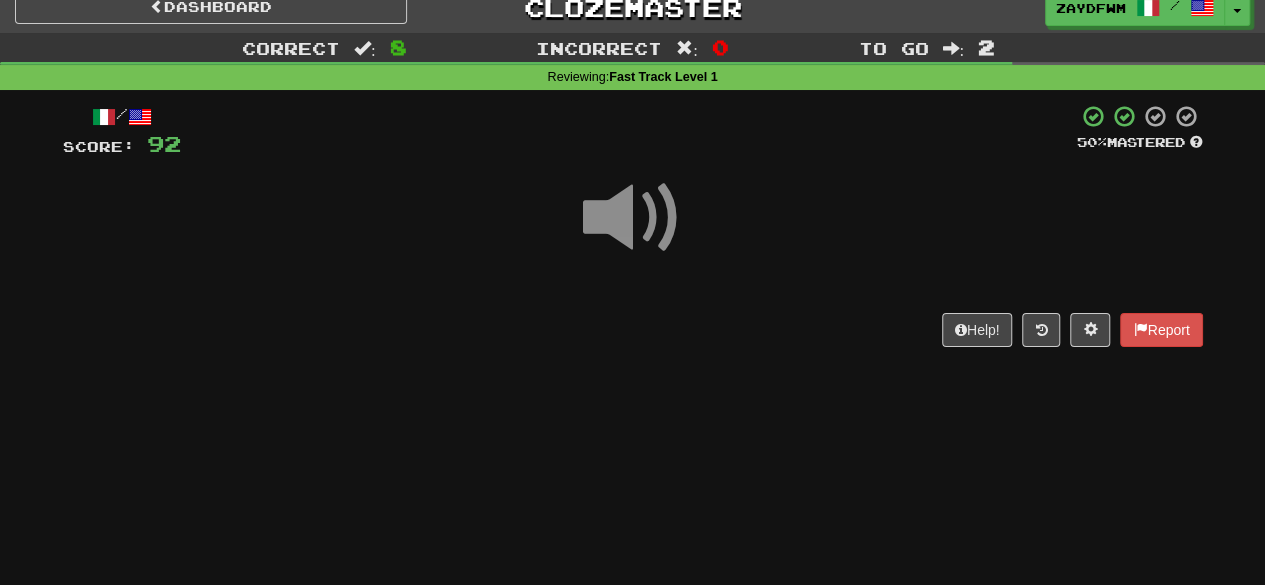 scroll, scrollTop: 0, scrollLeft: 0, axis: both 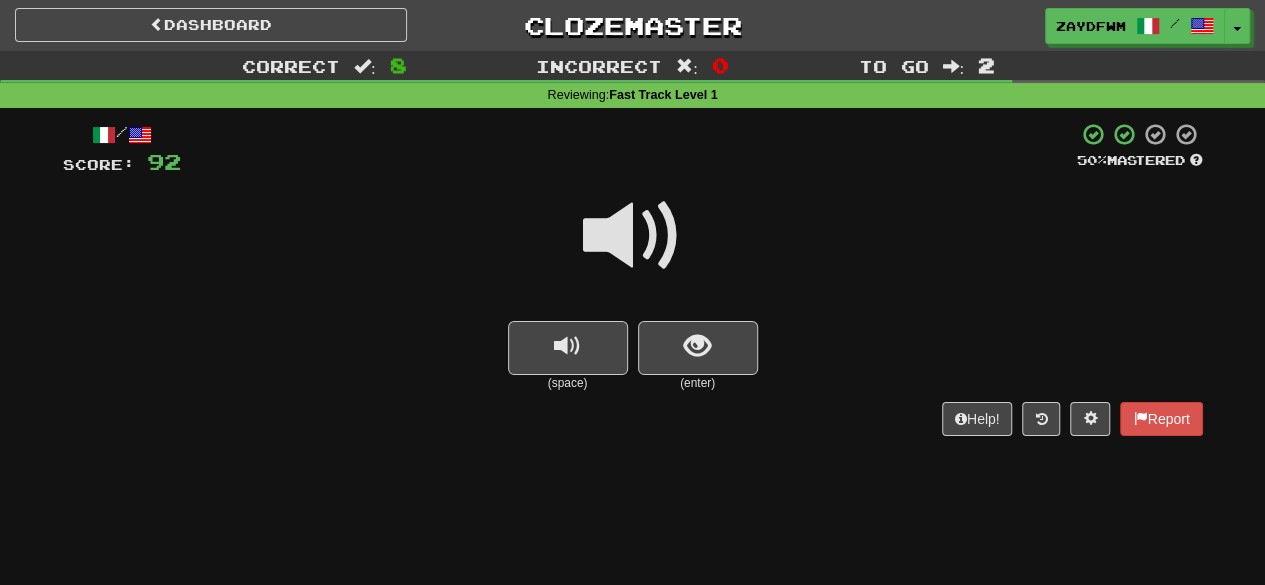 click at bounding box center (633, 236) 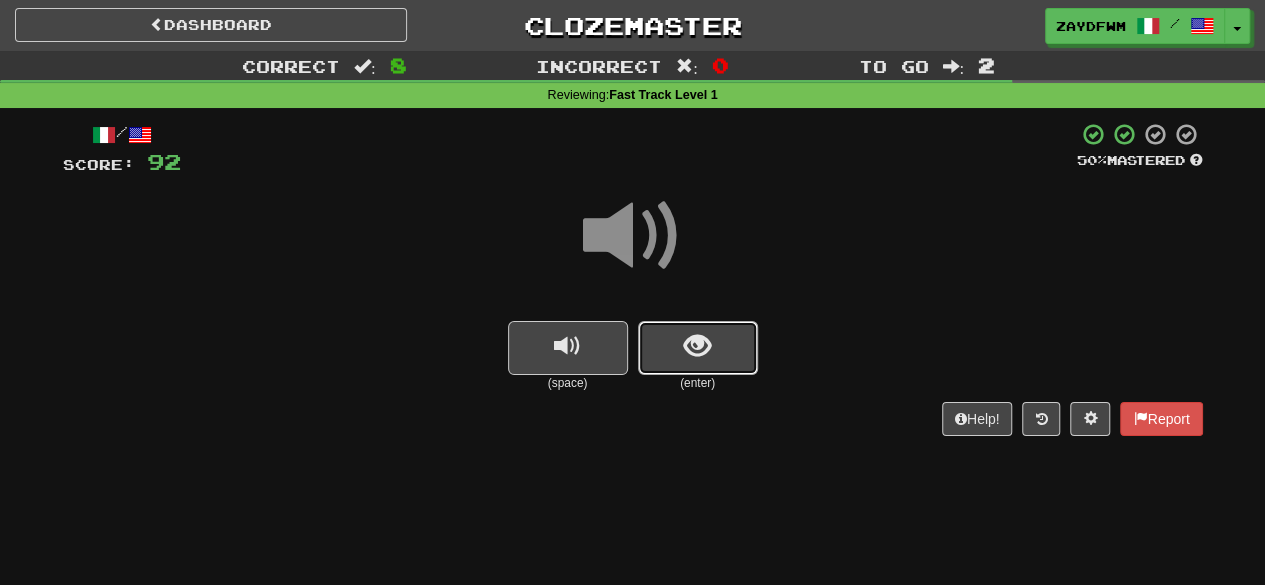 click at bounding box center [698, 348] 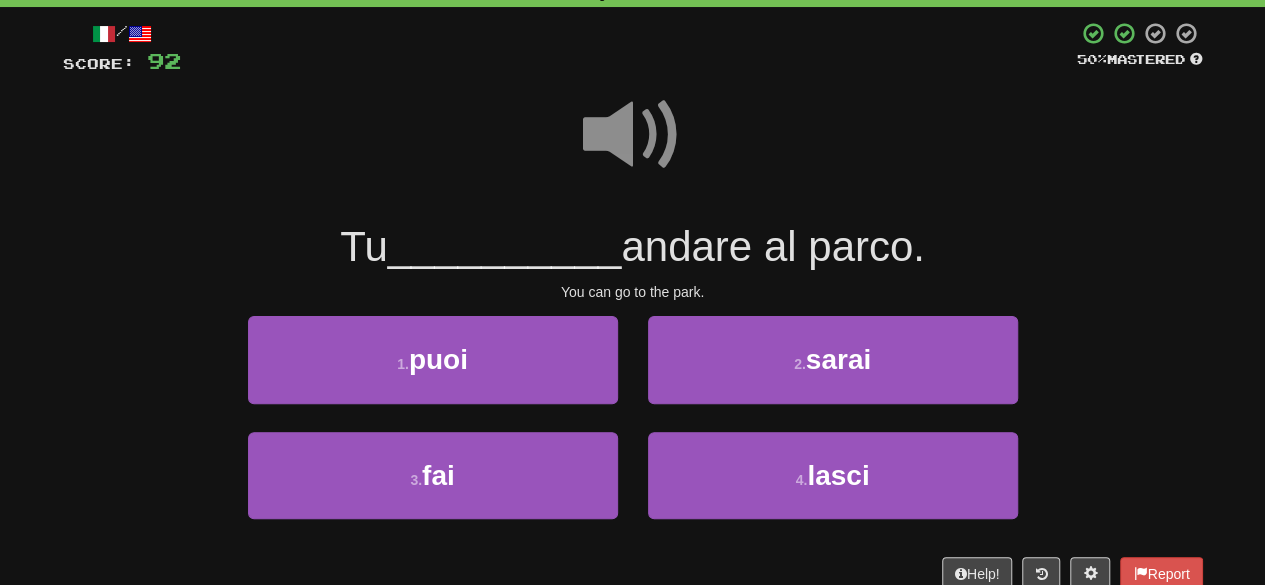 scroll, scrollTop: 106, scrollLeft: 0, axis: vertical 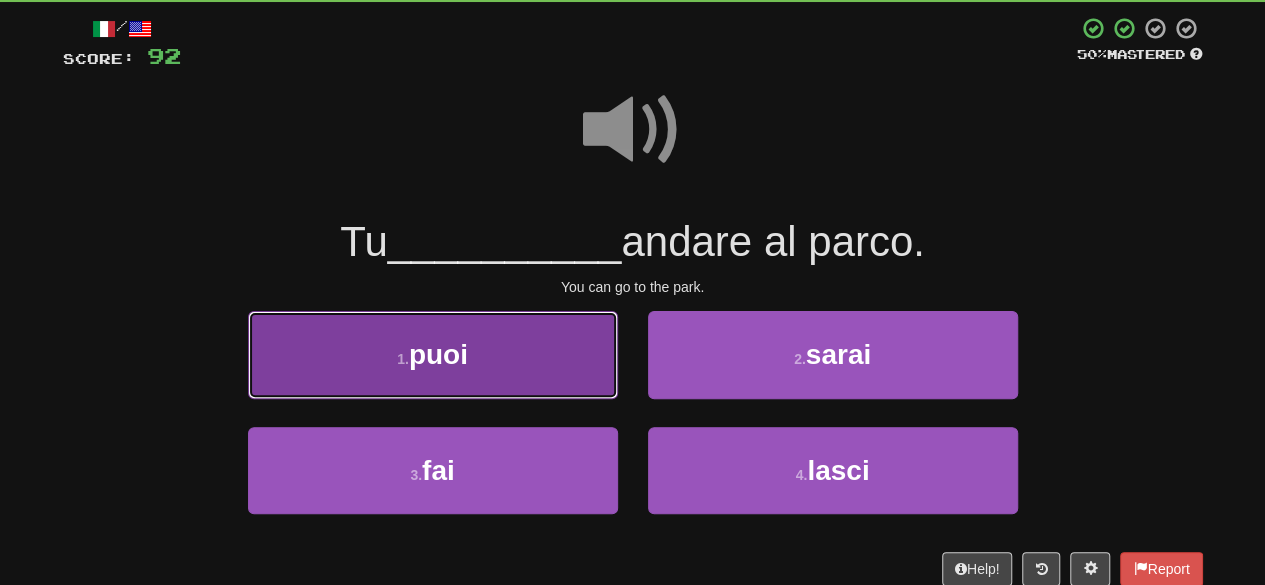 click on "1 .  puoi" at bounding box center (433, 354) 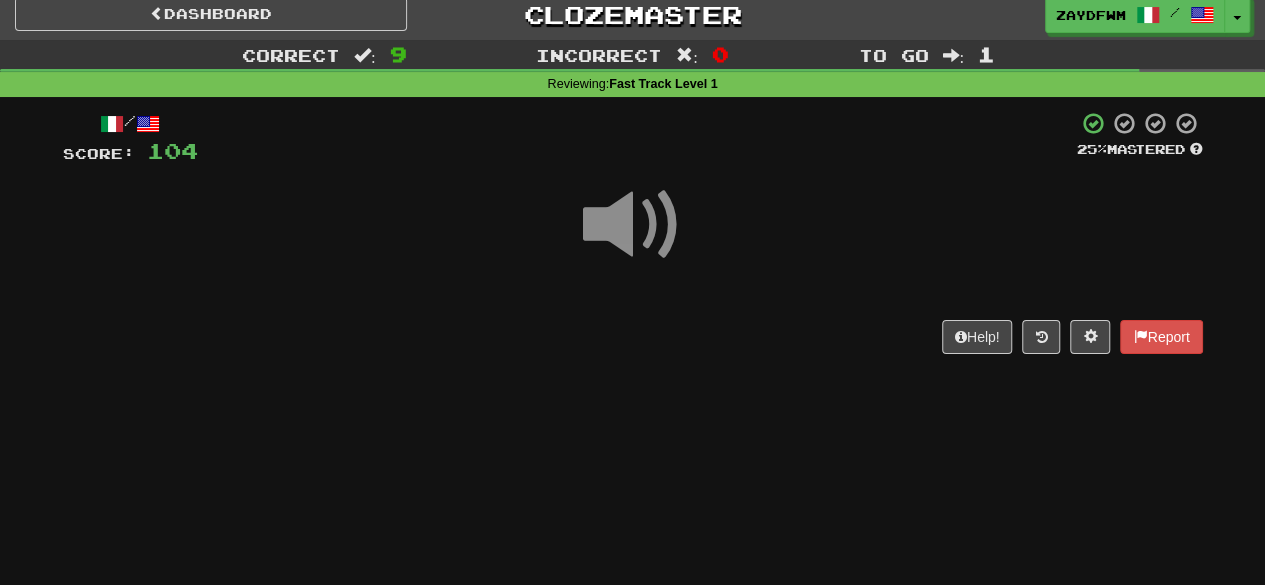 scroll, scrollTop: 10, scrollLeft: 0, axis: vertical 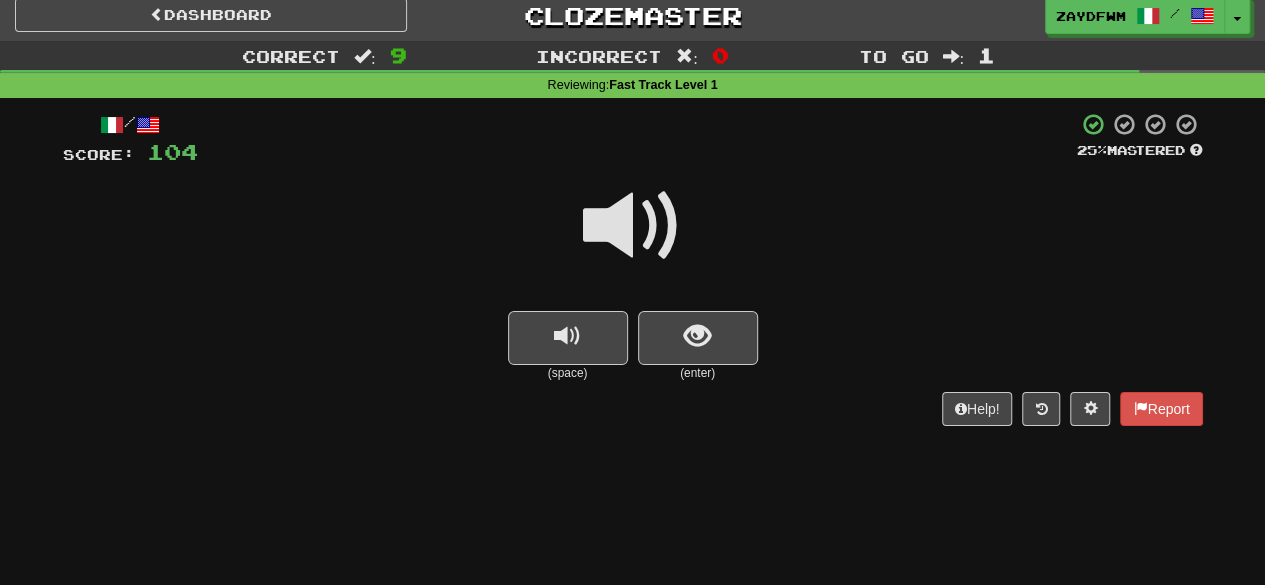 click at bounding box center (633, 226) 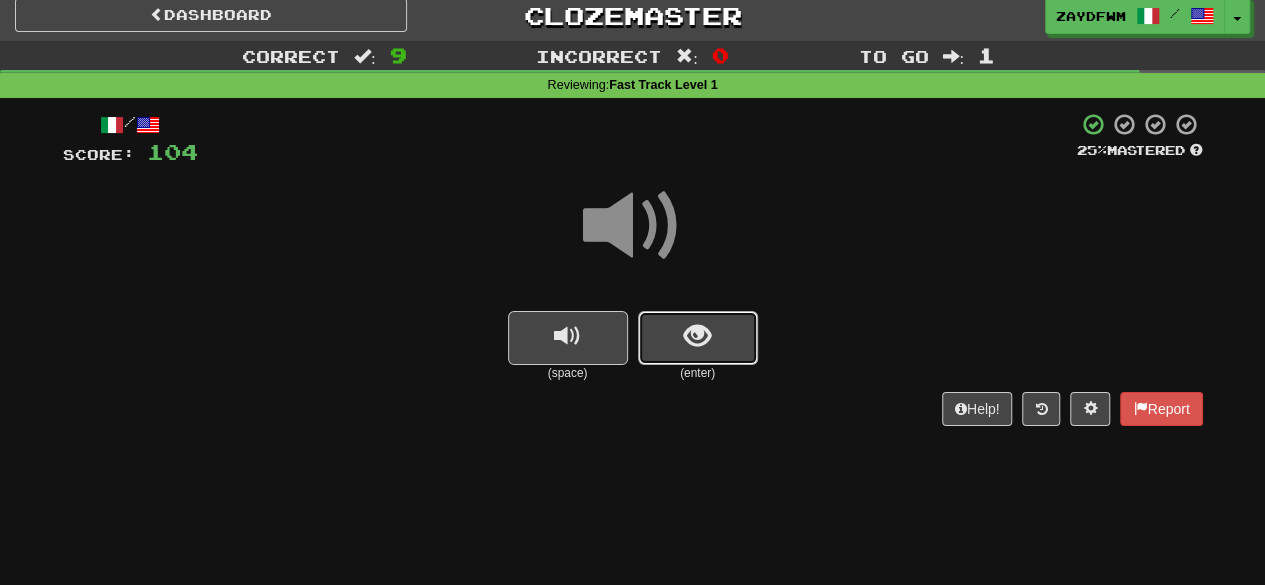 click at bounding box center [697, 336] 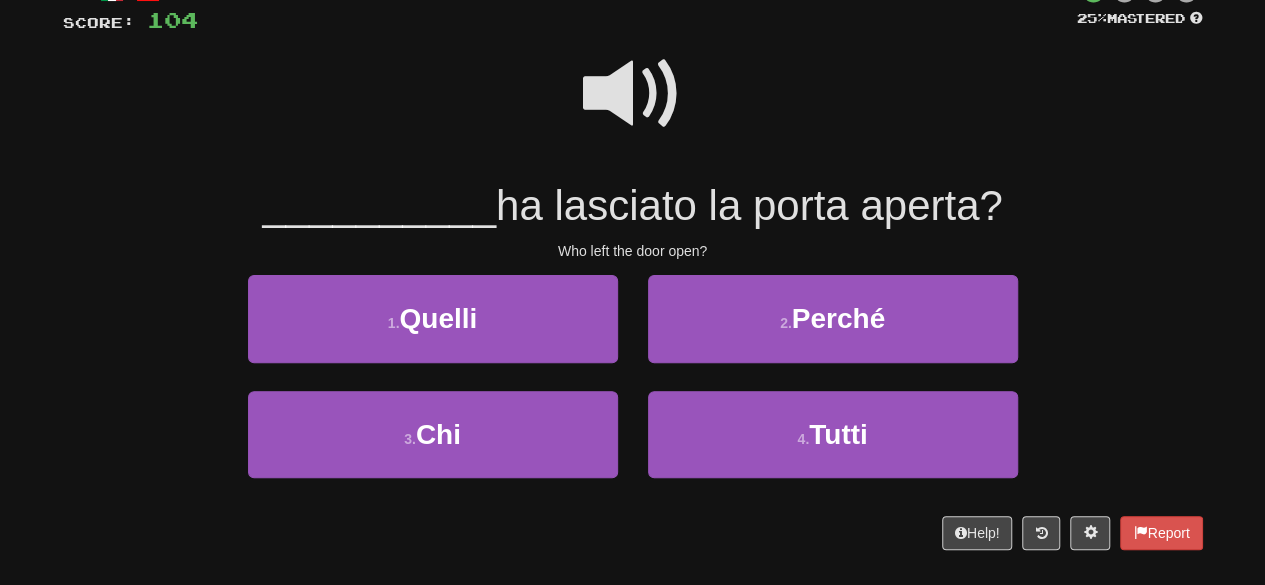 scroll, scrollTop: 144, scrollLeft: 0, axis: vertical 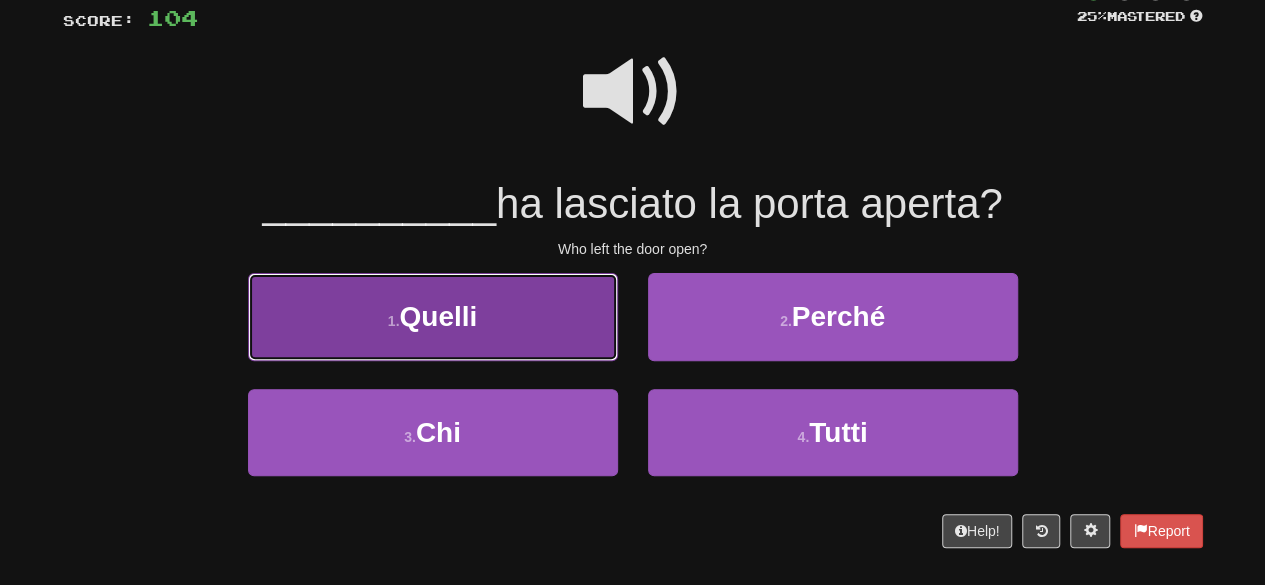 click on "1 .  Quelli" at bounding box center (433, 316) 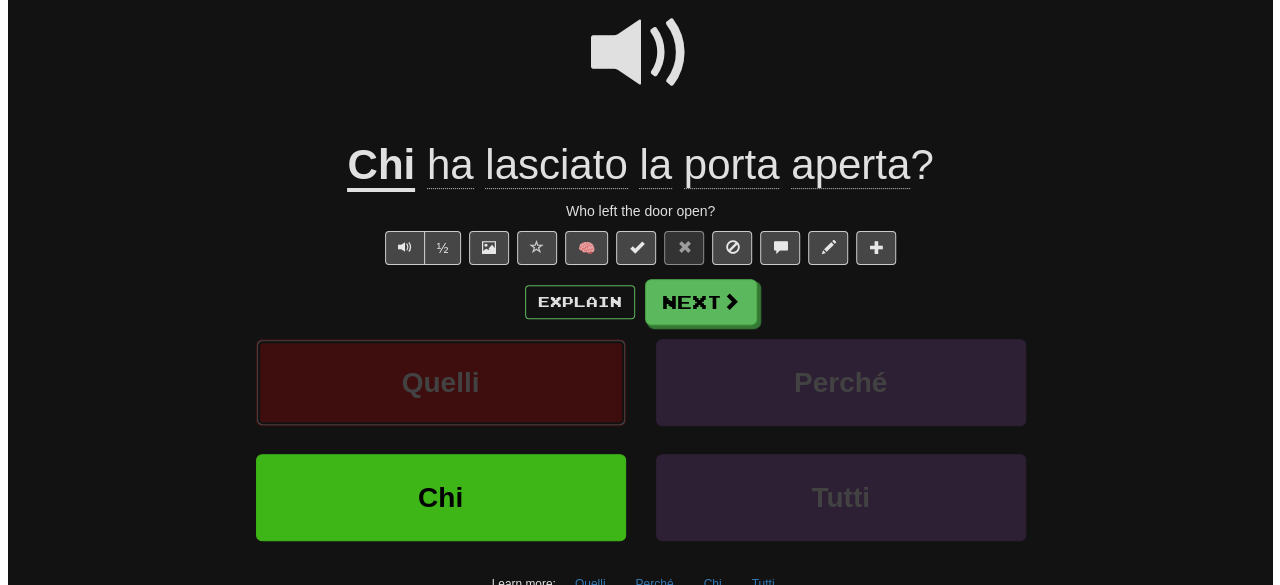 scroll, scrollTop: 198, scrollLeft: 0, axis: vertical 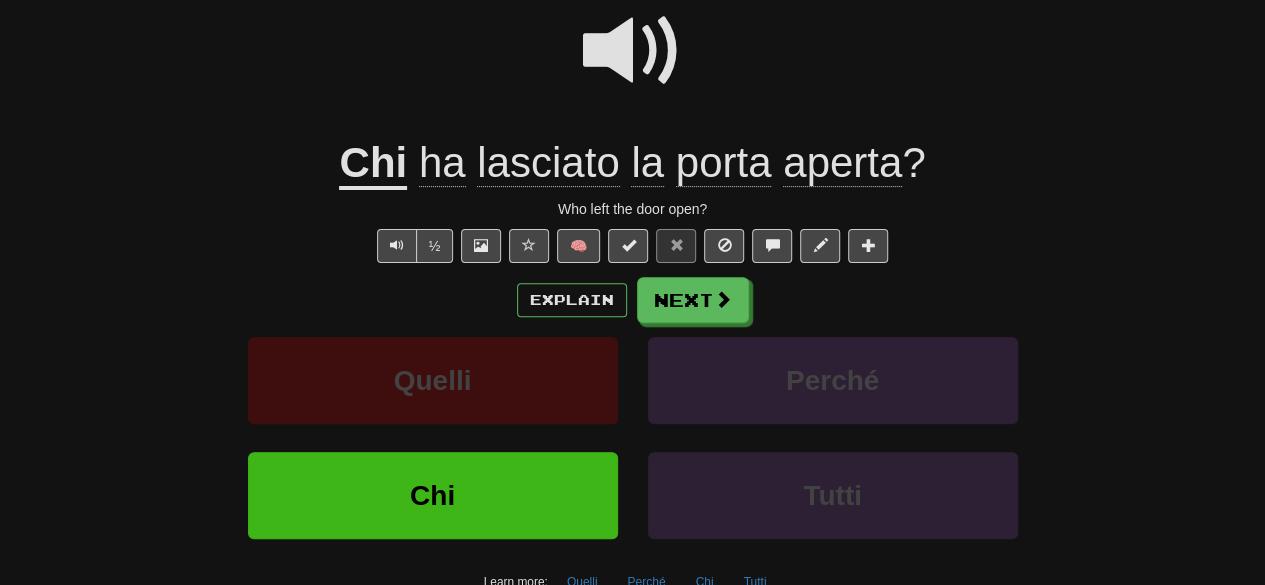 click at bounding box center (633, 51) 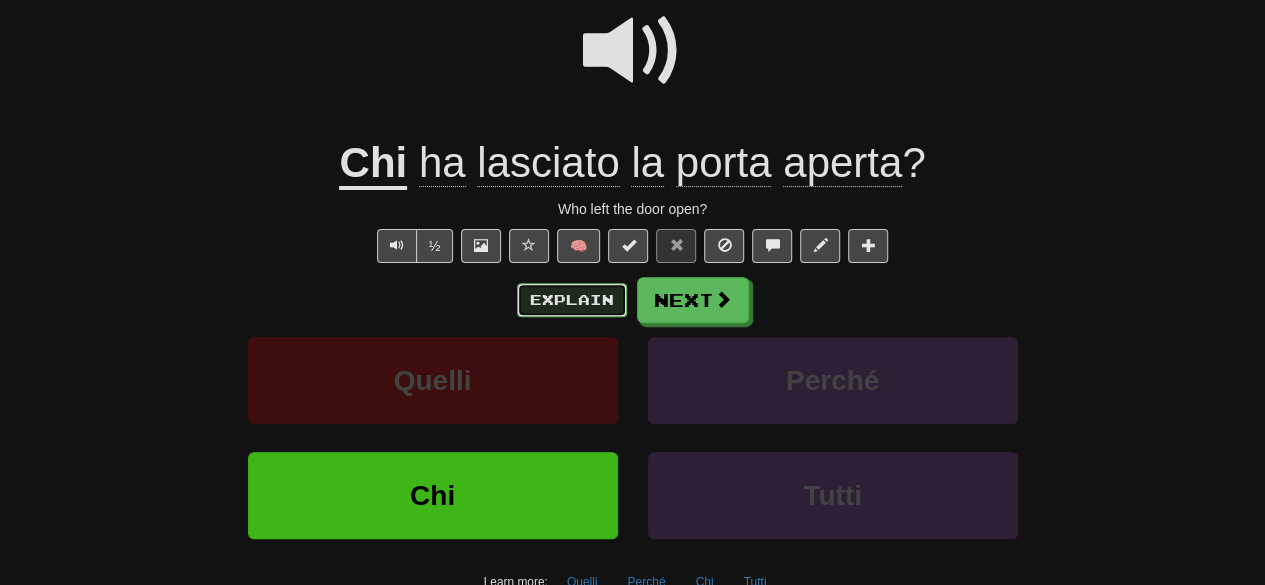 click on "Explain" at bounding box center (572, 300) 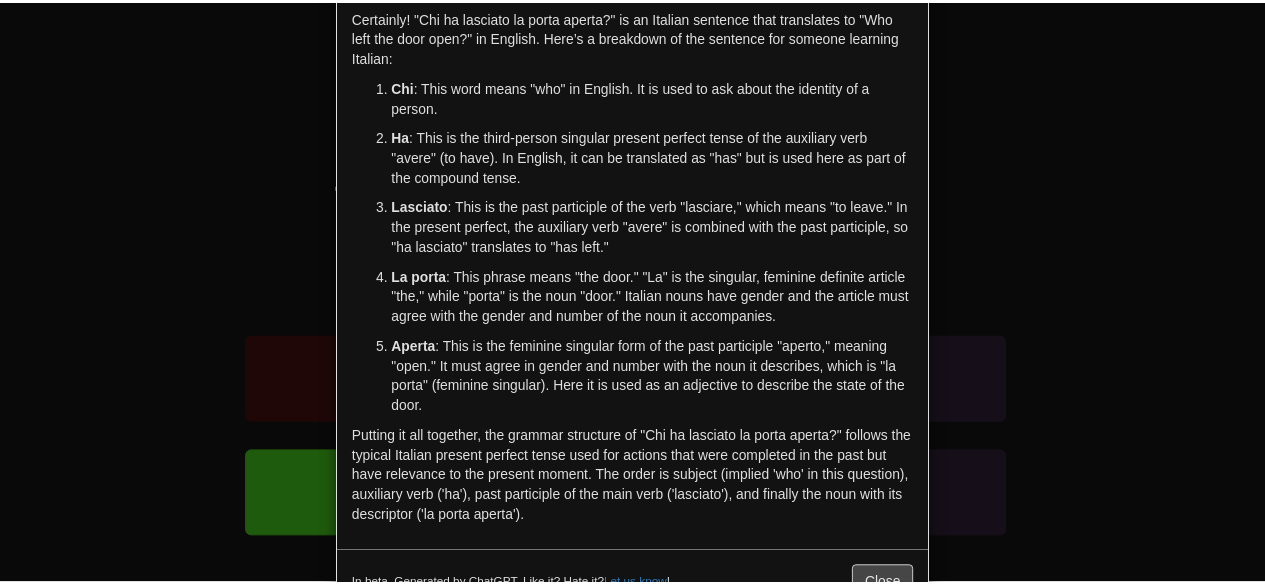 scroll, scrollTop: 87, scrollLeft: 0, axis: vertical 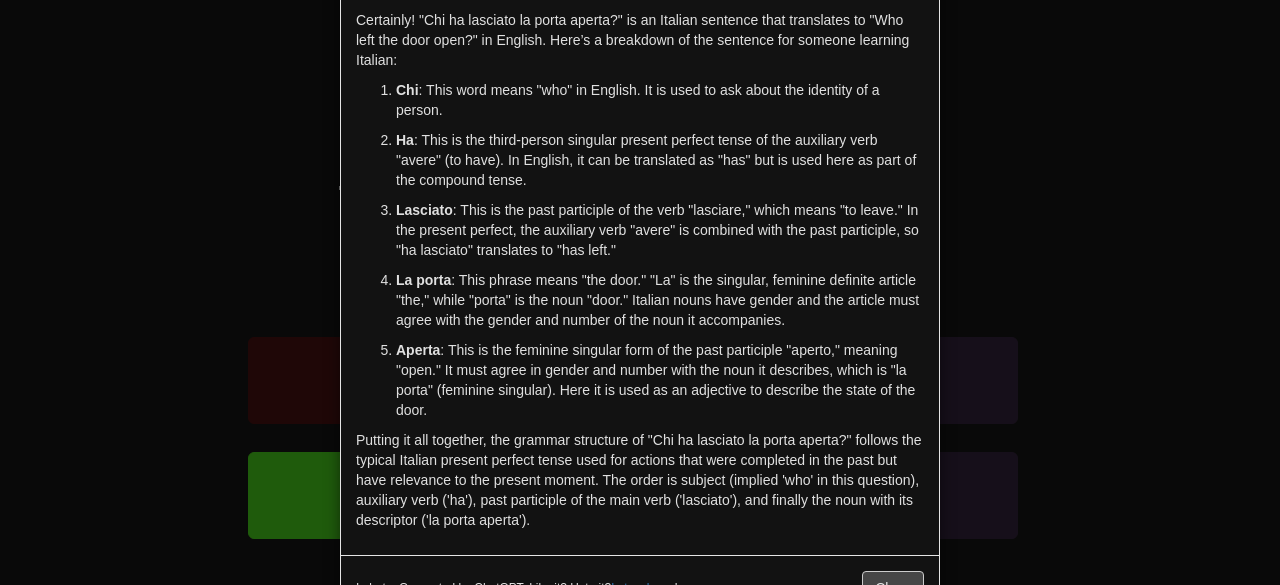 click on "× Explanation Certainly! "Chi ha lasciato la porta aperta?" is an Italian sentence that translates to "Who left the door open?" in English. Here’s a breakdown of the sentence for someone learning Italian:
Chi : This word means "who" in English. It is used to ask about the identity of a person.
Ha : This is the third-person singular present perfect tense of the auxiliary verb "avere" (to have). In English, it can be translated as "has" but is used here as part of the compound tense.
Lasciato : This is the past participle of the verb "lasciare," which means "to leave." In the present perfect, the auxiliary verb "avere" is combined with the past participle, so "ha lasciato" translates to "has left."
La porta : This phrase means "the door." "La" is the singular, feminine definite article "the," while "porta" is the noun "door." Italian nouns have gender and the article must agree with the gender and number of the noun it accompanies.
Aperta
Let us know ! Close" at bounding box center (640, 292) 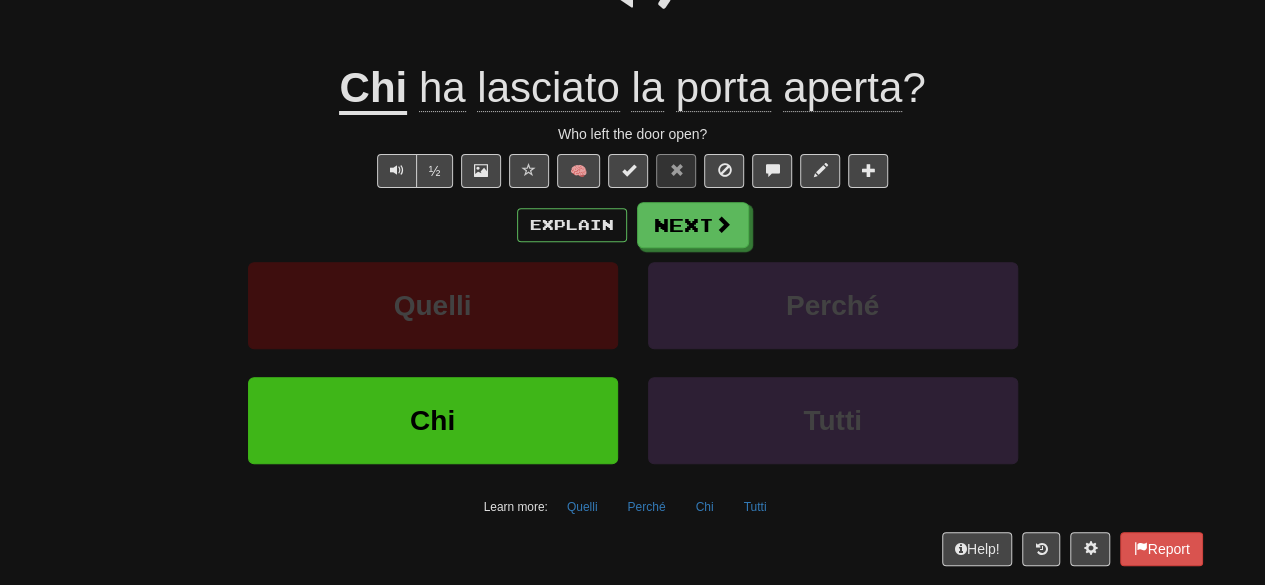 scroll, scrollTop: 275, scrollLeft: 0, axis: vertical 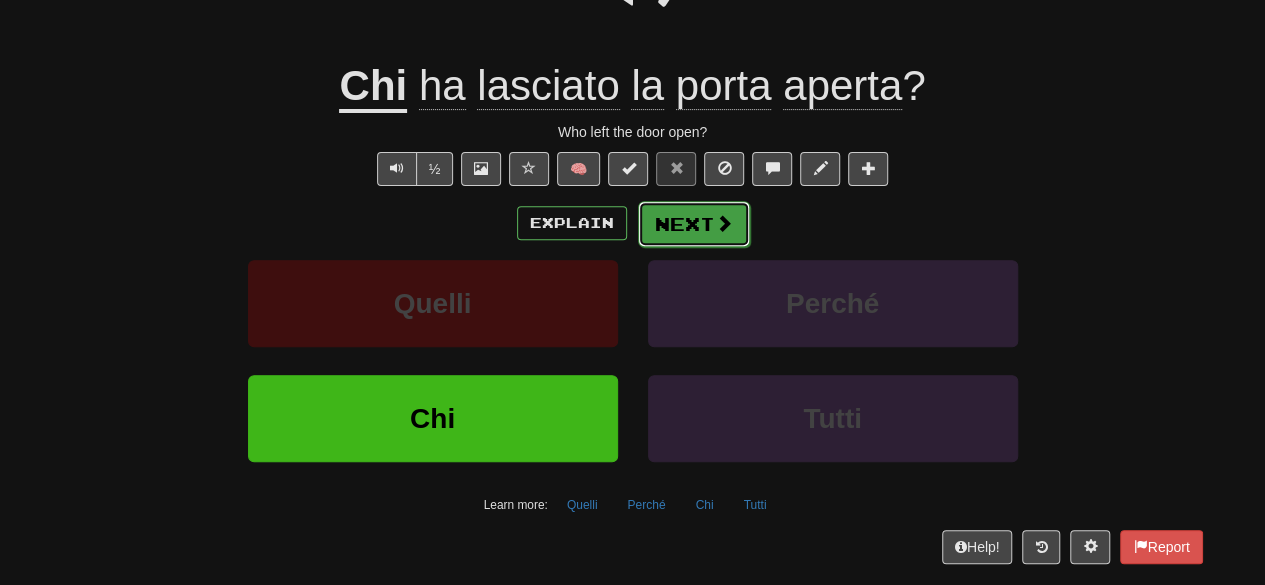 click on "Next" at bounding box center (694, 224) 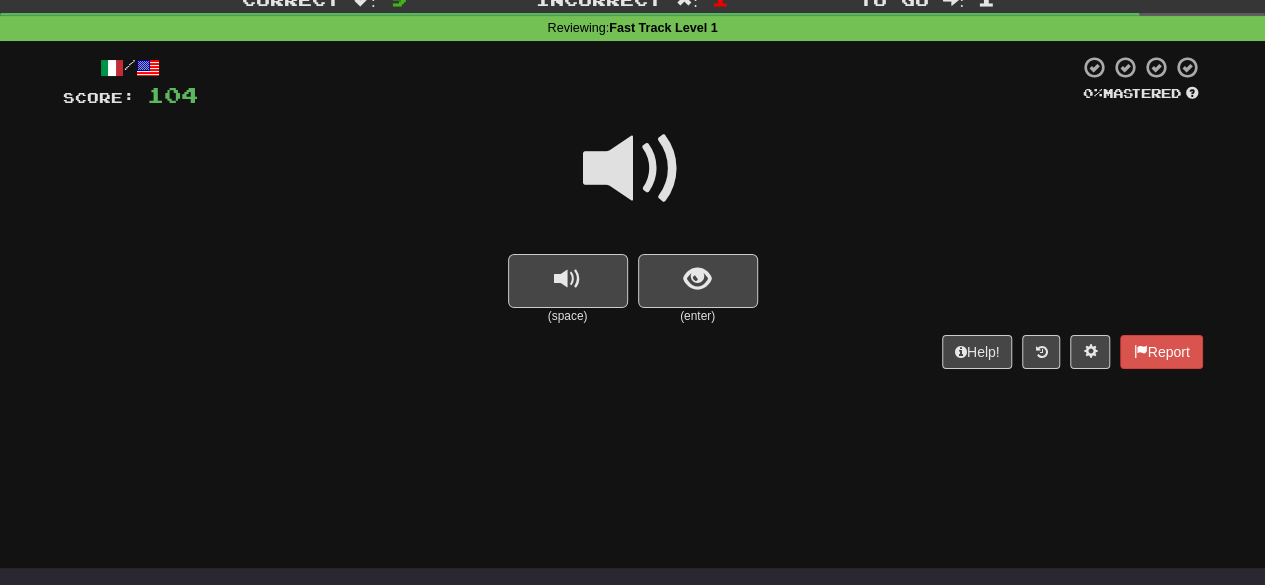 scroll, scrollTop: 78, scrollLeft: 0, axis: vertical 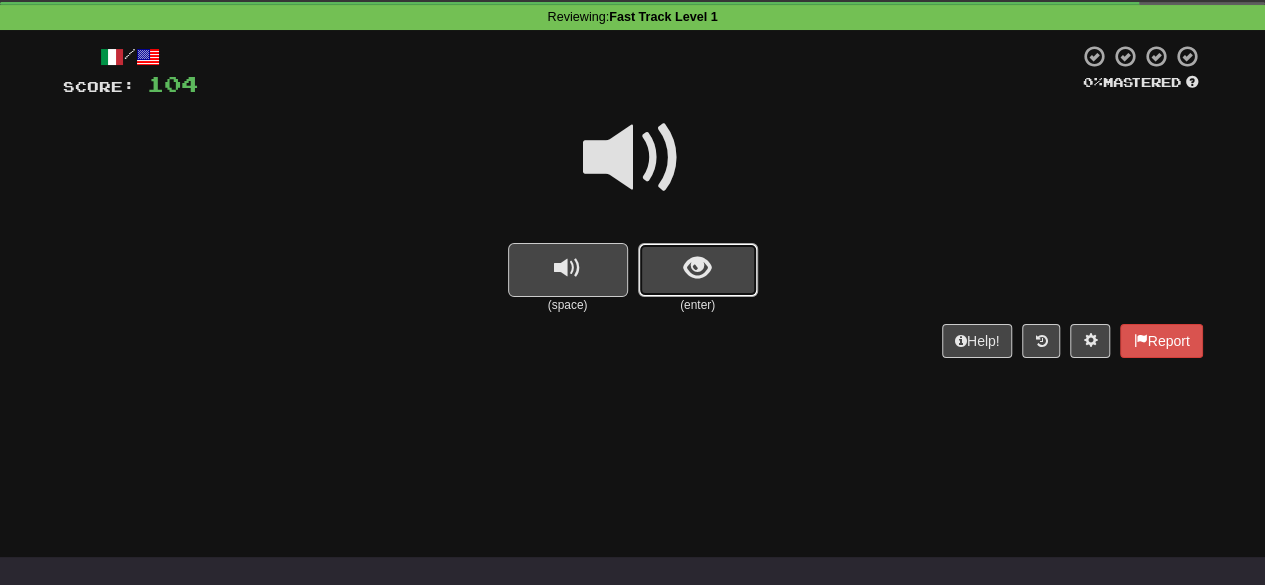click at bounding box center [697, 268] 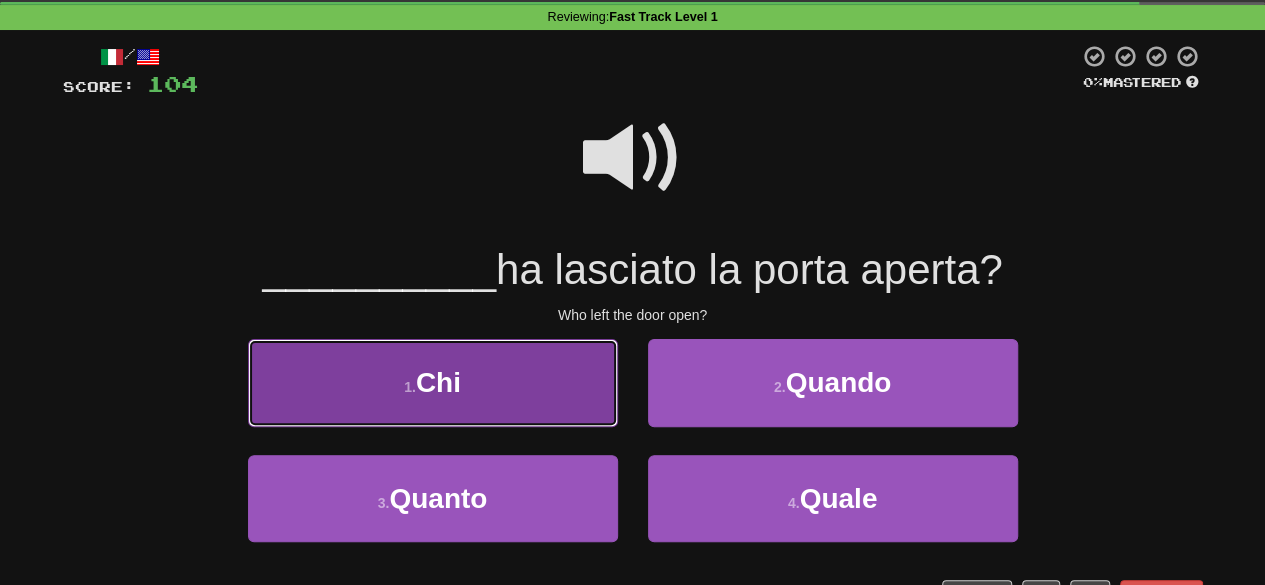 click on "1 .  Chi" at bounding box center (433, 382) 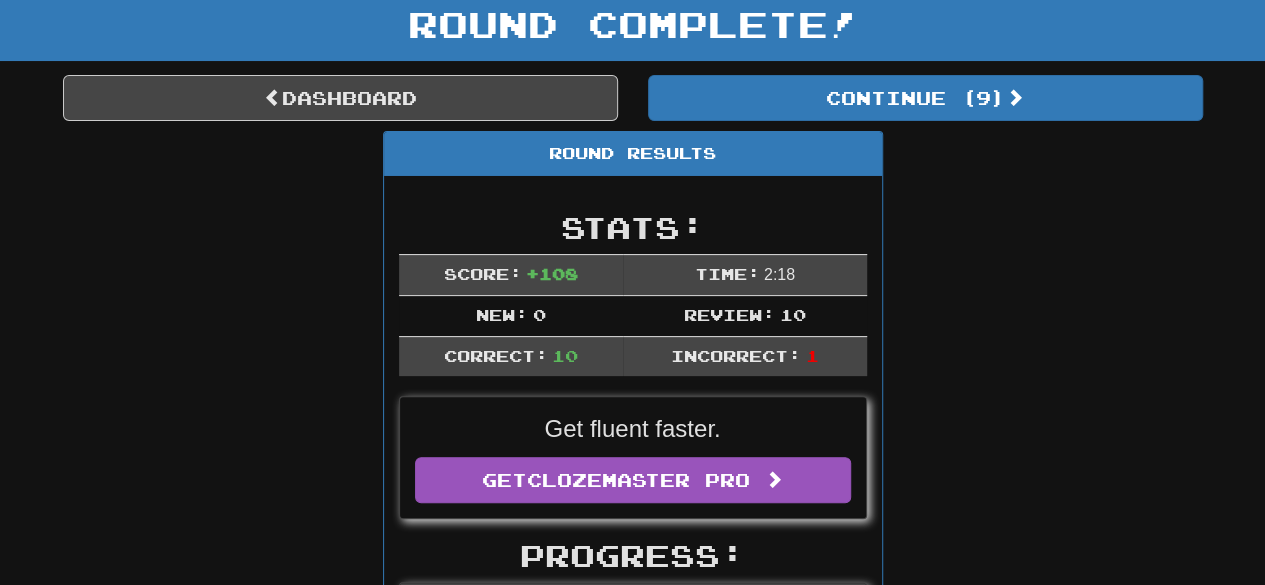 scroll, scrollTop: 122, scrollLeft: 0, axis: vertical 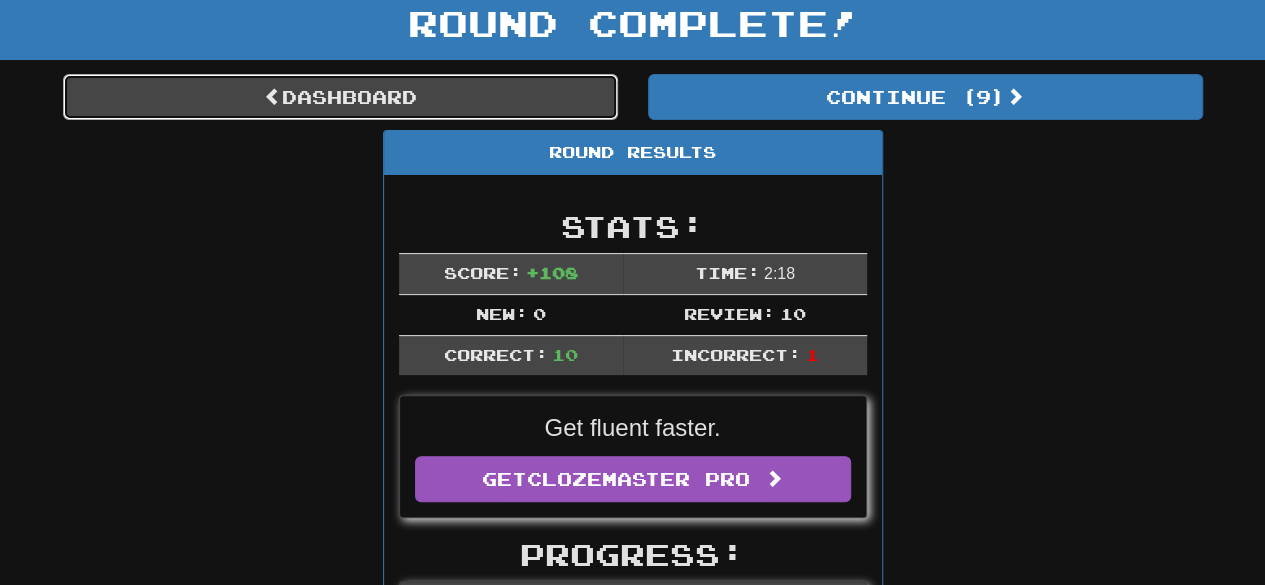 click on "Dashboard" at bounding box center (340, 97) 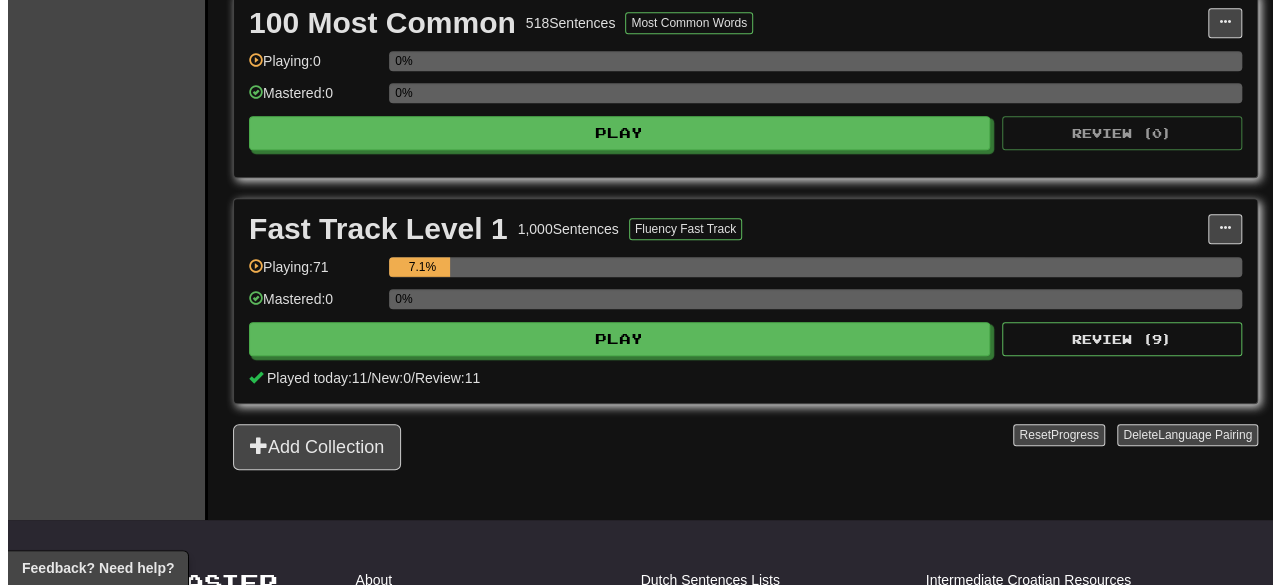 scroll, scrollTop: 470, scrollLeft: 0, axis: vertical 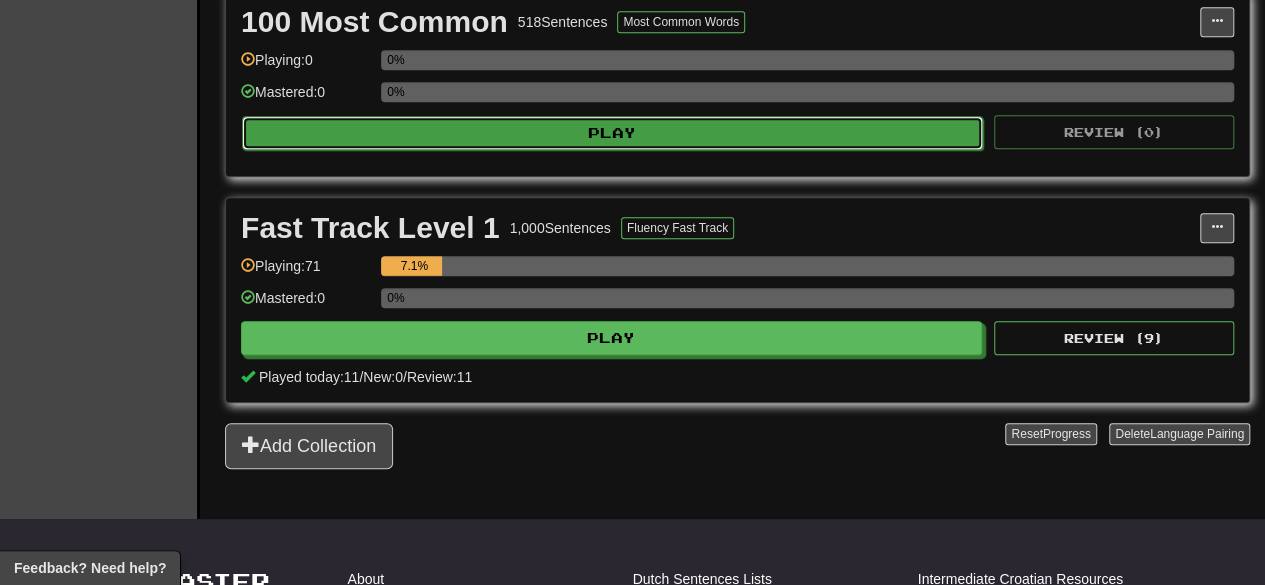 click on "Play" at bounding box center [612, 133] 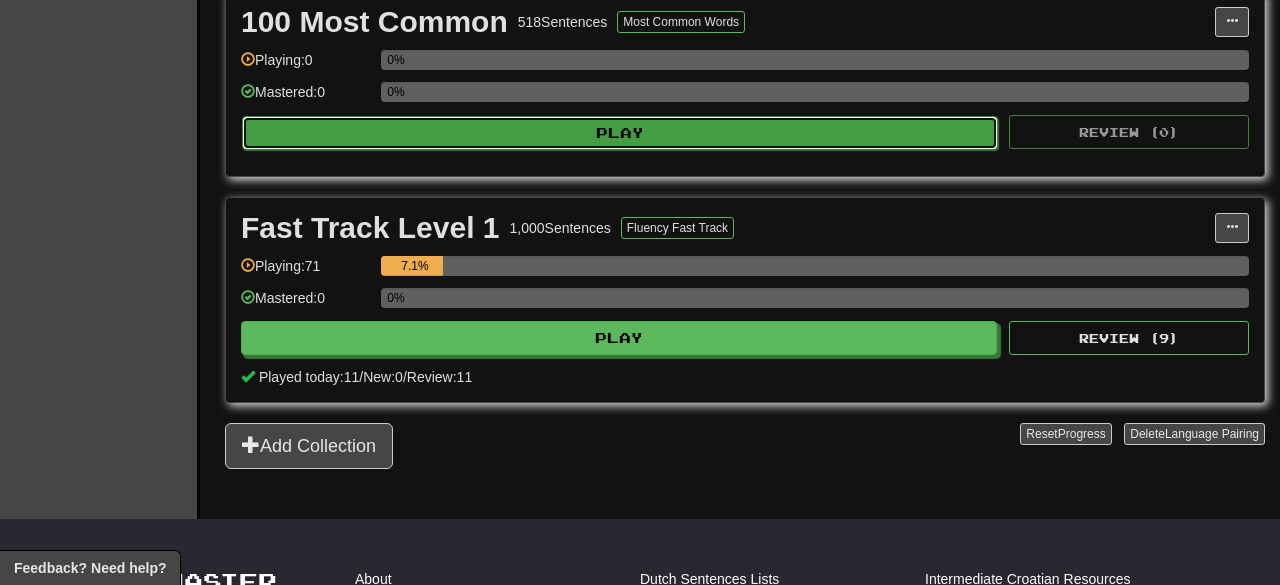 select on "**" 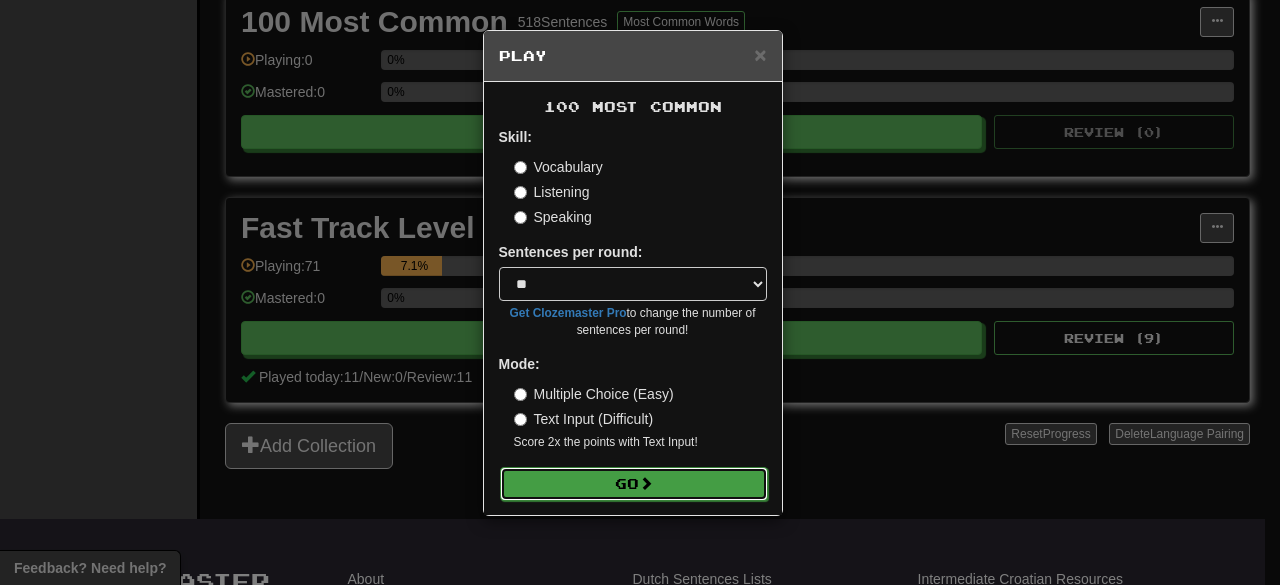 click on "Go" at bounding box center (634, 484) 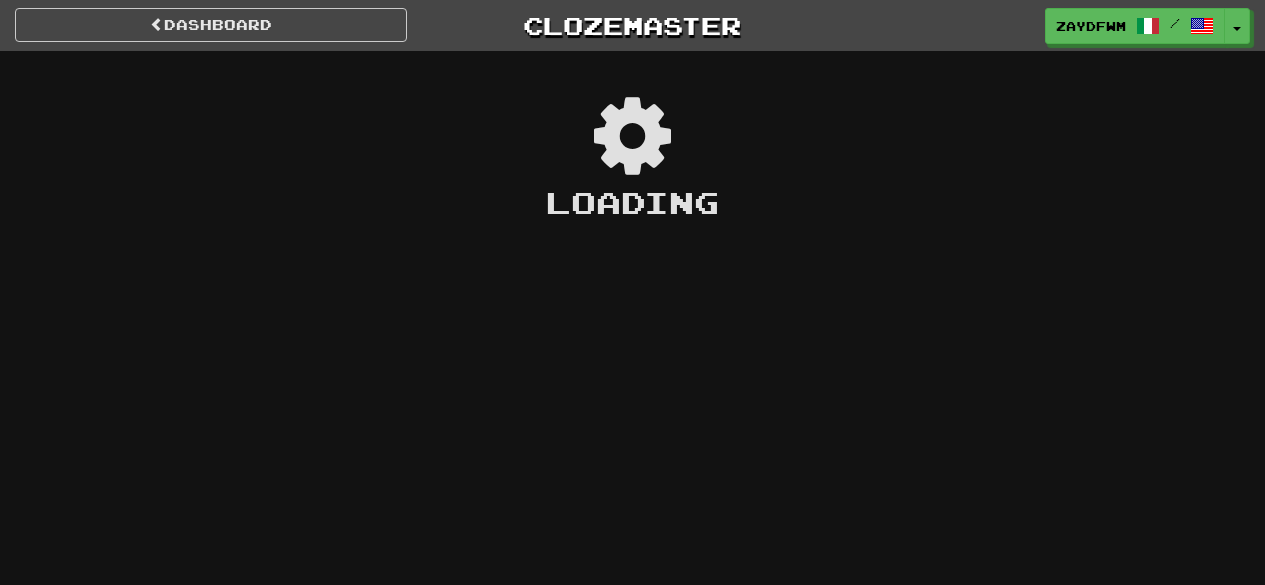 scroll, scrollTop: 0, scrollLeft: 0, axis: both 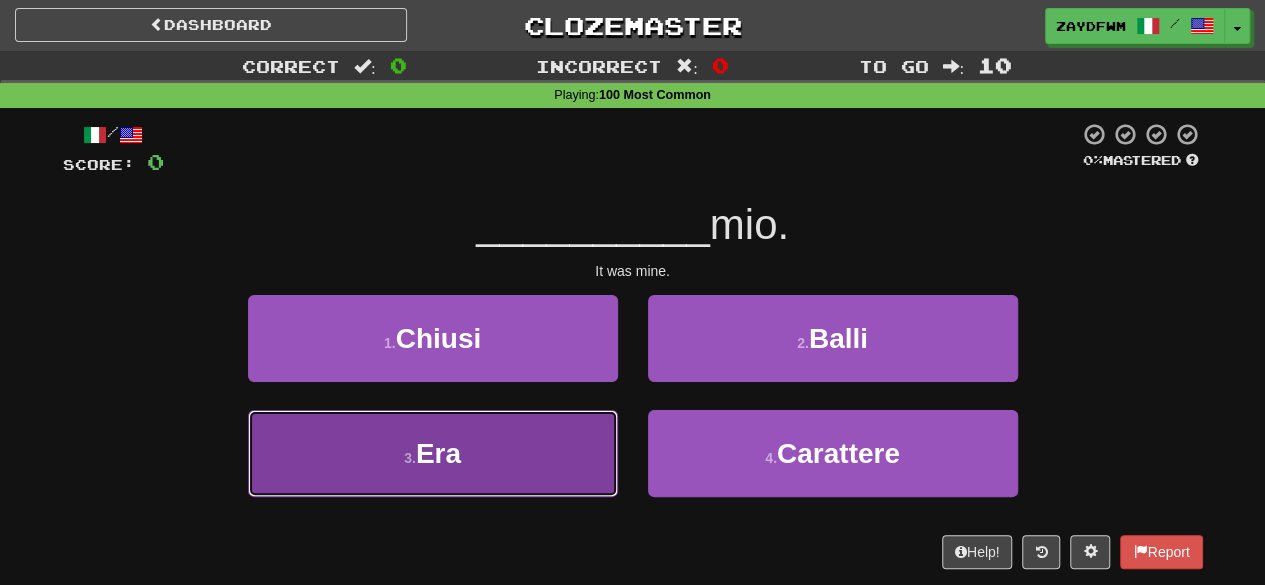 click on "3 .  Era" at bounding box center (433, 453) 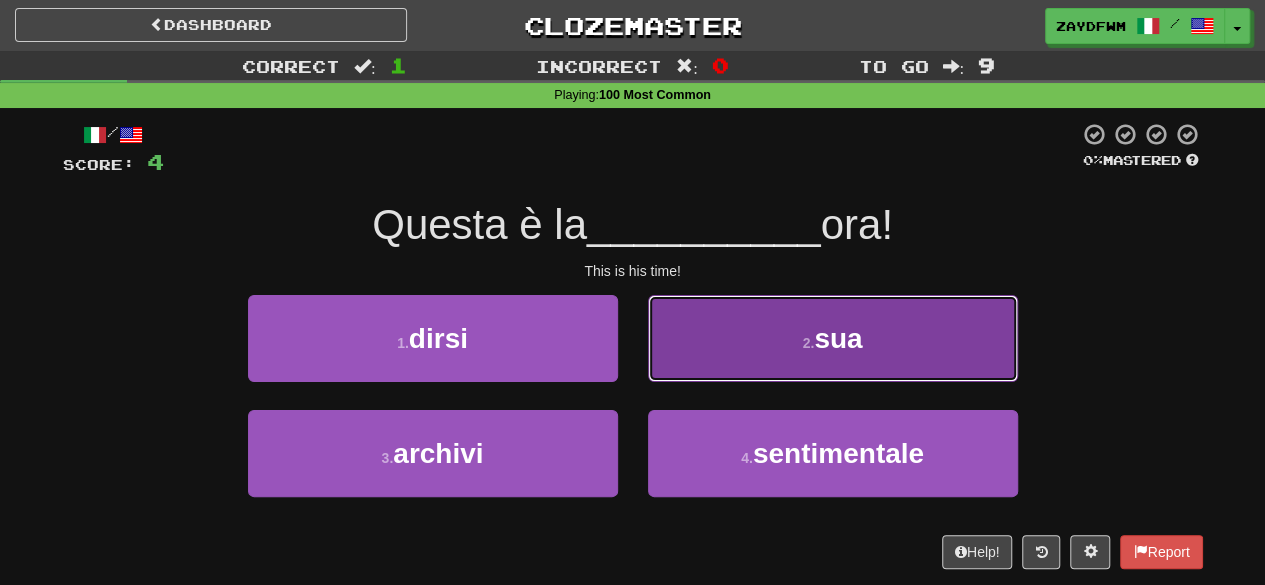 click on "2 .  sua" at bounding box center (833, 338) 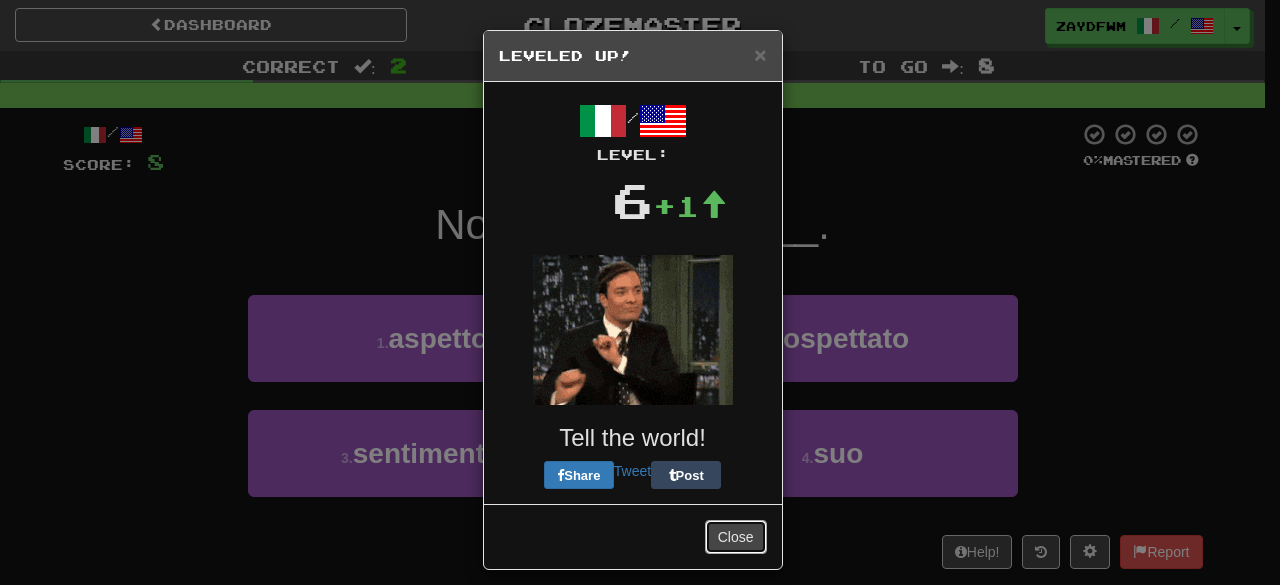 click on "Close" at bounding box center [736, 537] 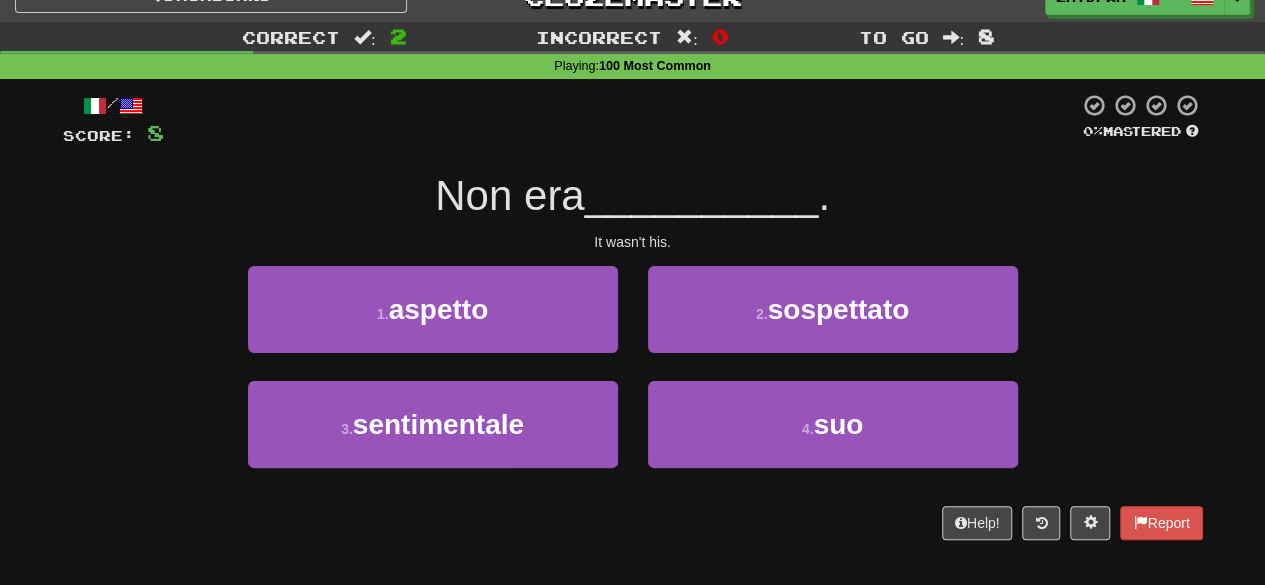 scroll, scrollTop: 32, scrollLeft: 0, axis: vertical 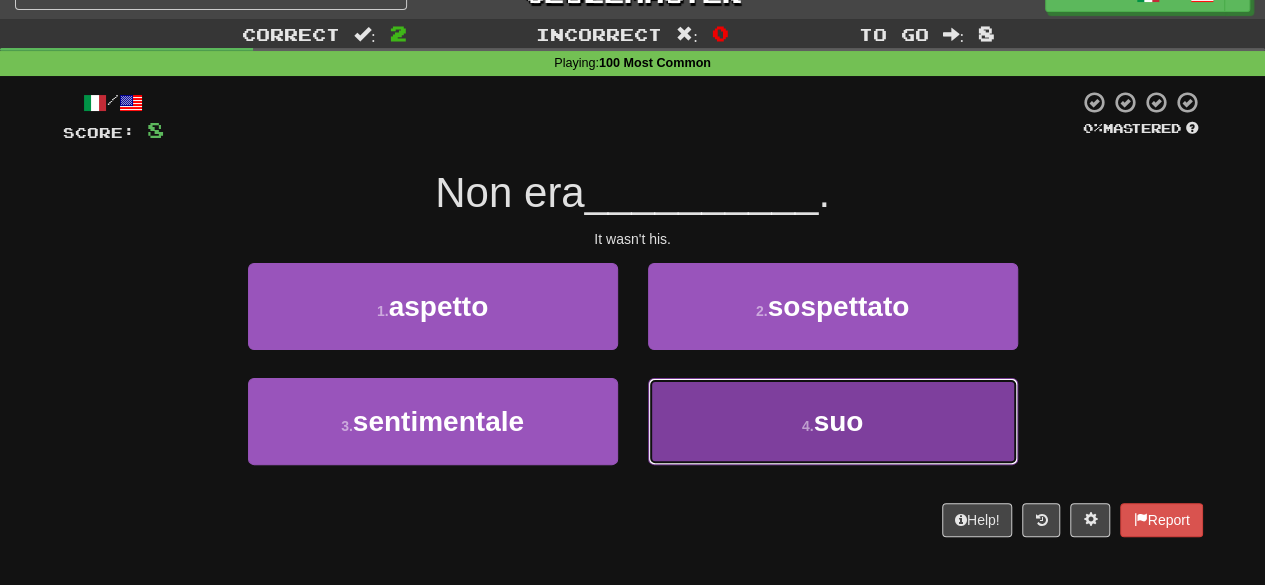 click on "4 .  suo" at bounding box center [833, 421] 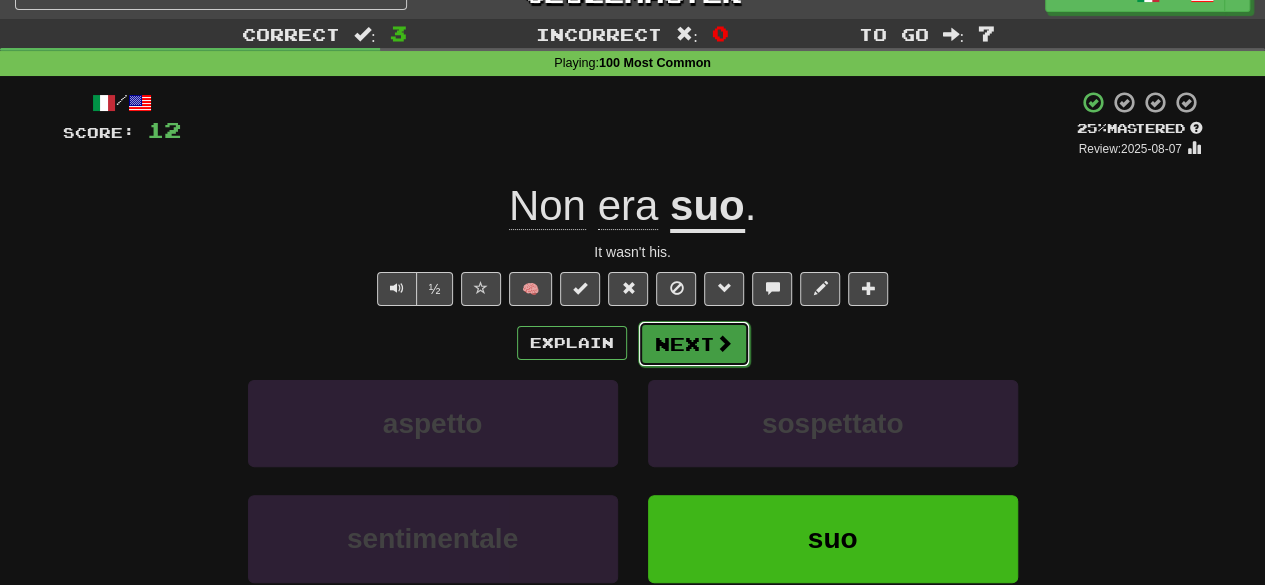 click on "Next" at bounding box center [694, 344] 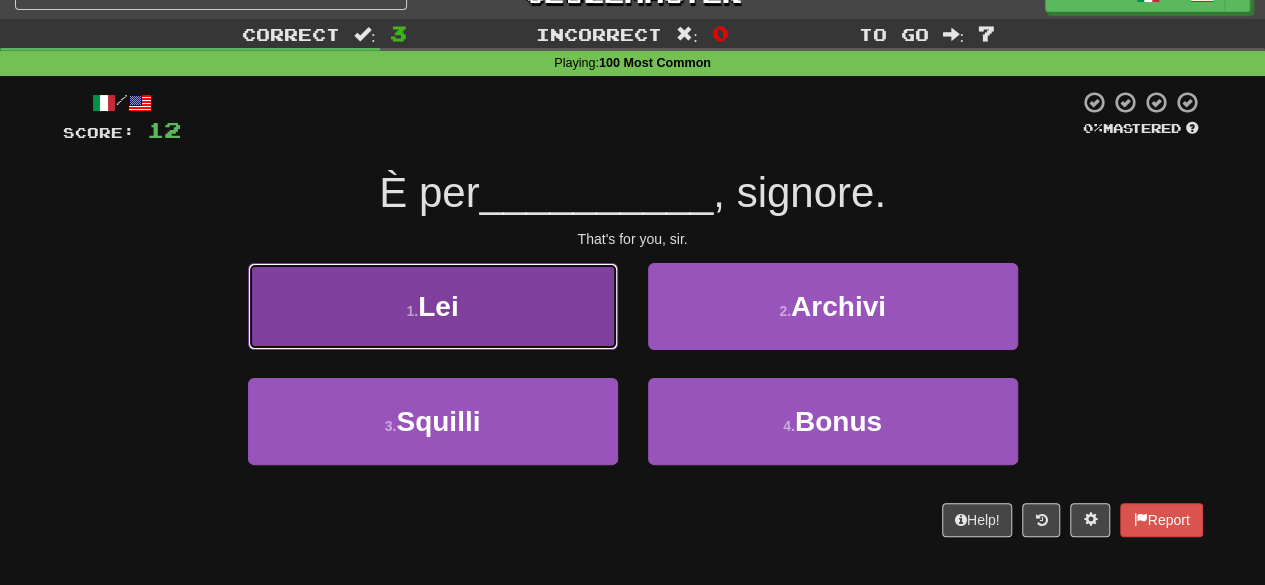 click on "1 .  Lei" at bounding box center (433, 306) 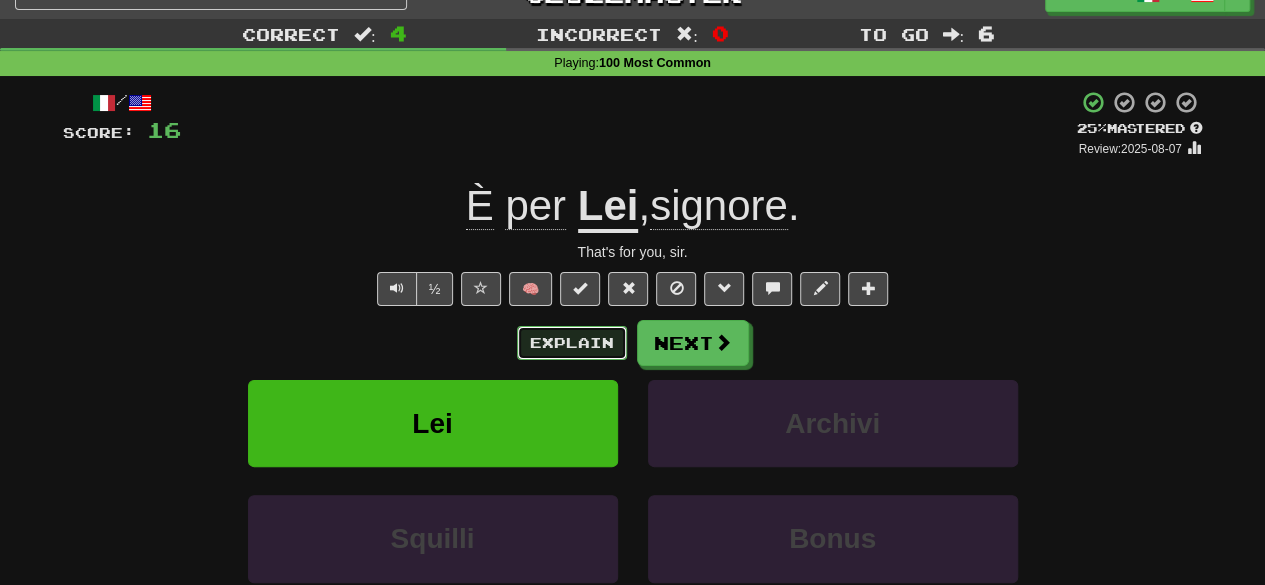 click on "Explain" at bounding box center [572, 343] 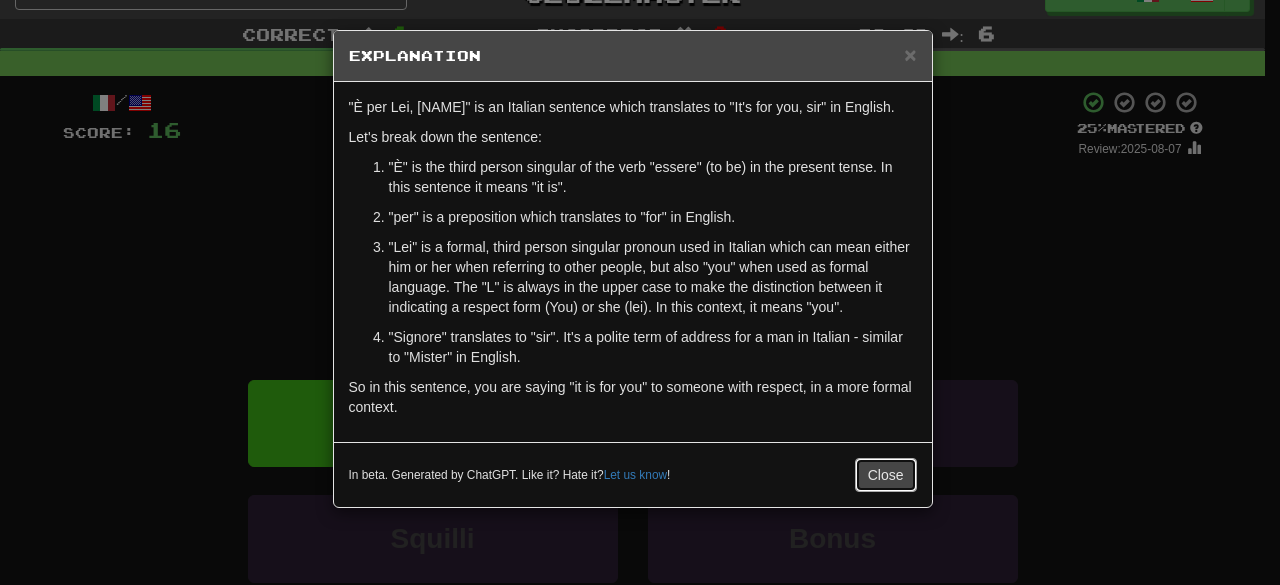 click on "Close" at bounding box center [886, 475] 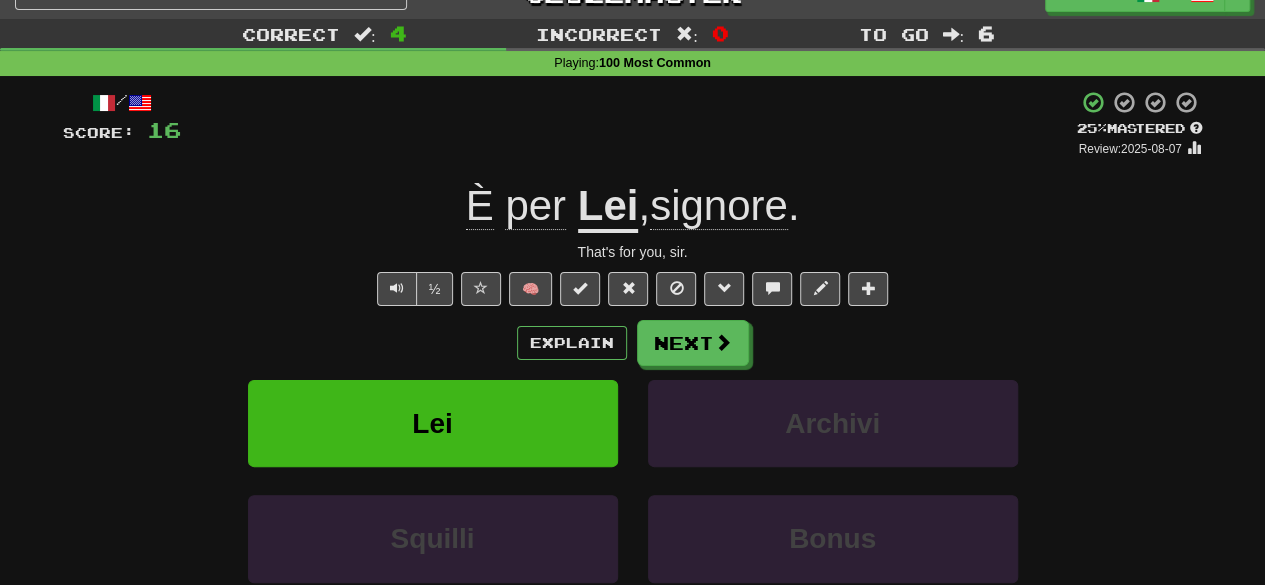 click on "/  Score:   16 + 4 25 %  Mastered Review:  2025-08-07 È   per   Lei ,  signore . That's for you, sir. ½ 🧠 Explain Next Lei Archivi Squilli Bonus Learn more: Lei Archivi Squilli Bonus  Help!  Report Sentence Source" at bounding box center [633, 403] 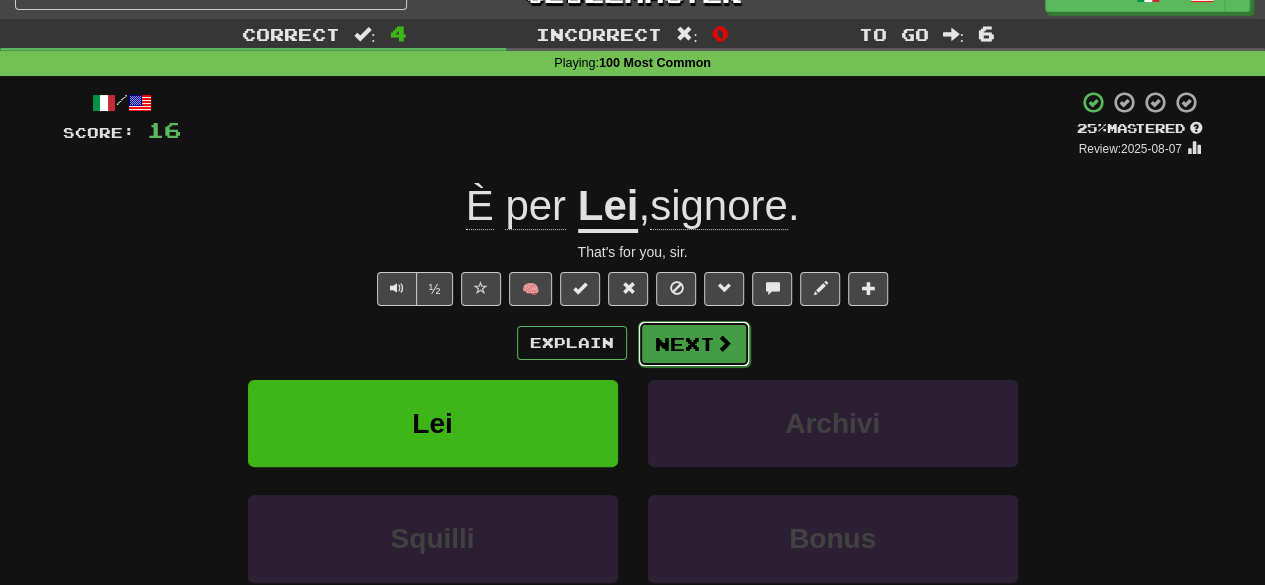 click on "Next" at bounding box center [694, 344] 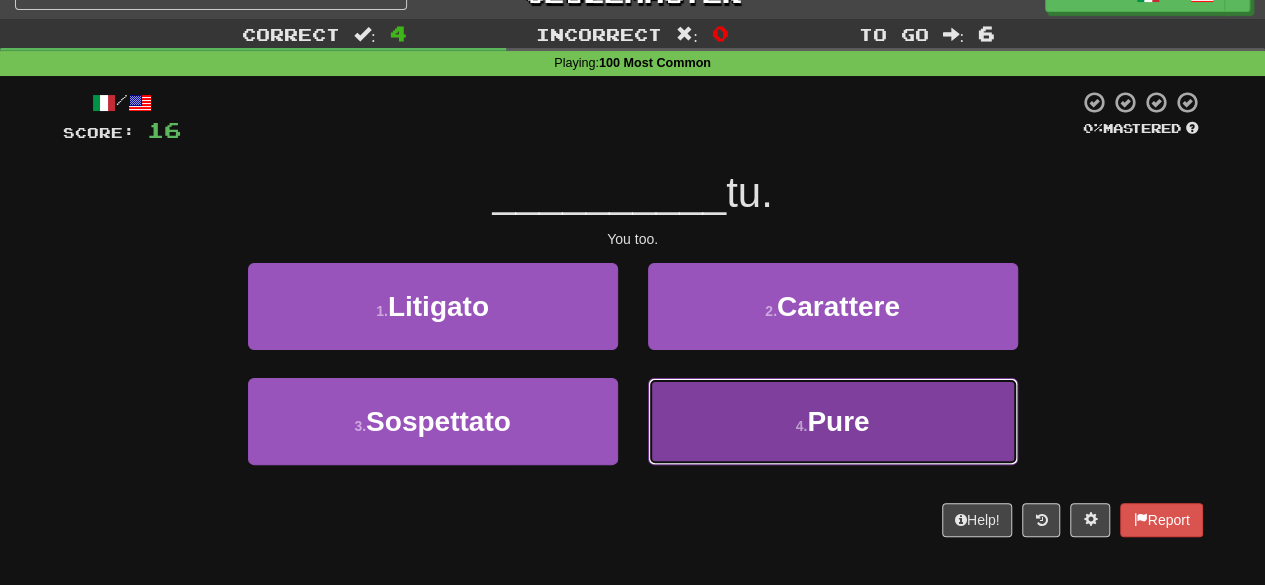 click on "4 .  Pure" at bounding box center (833, 421) 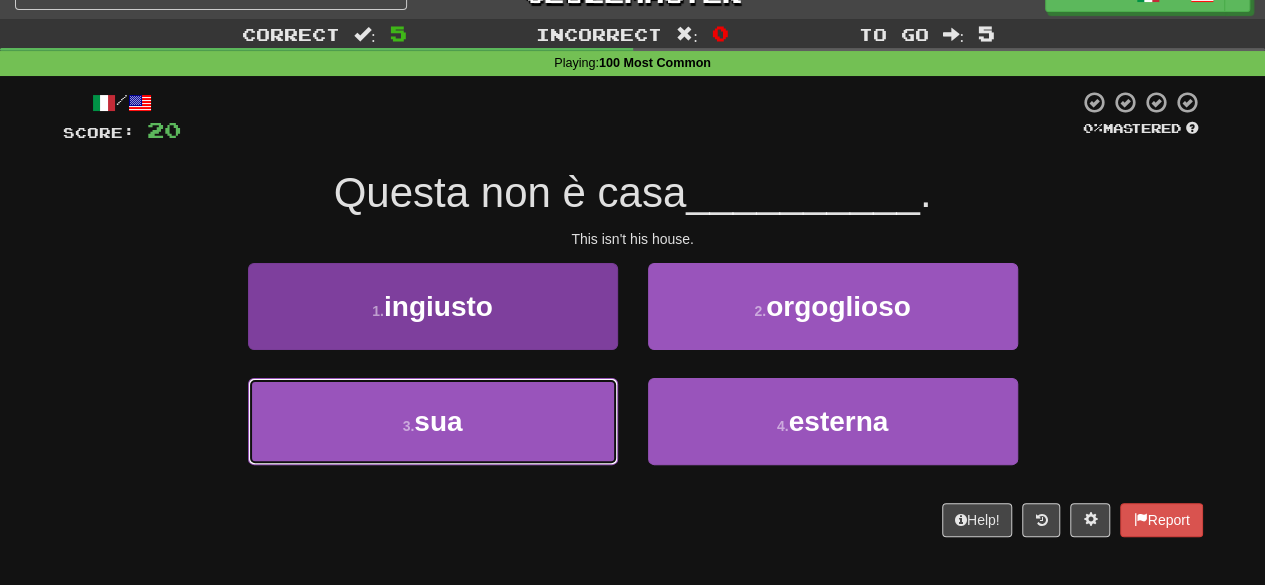 click on "3 .  sua" at bounding box center [433, 421] 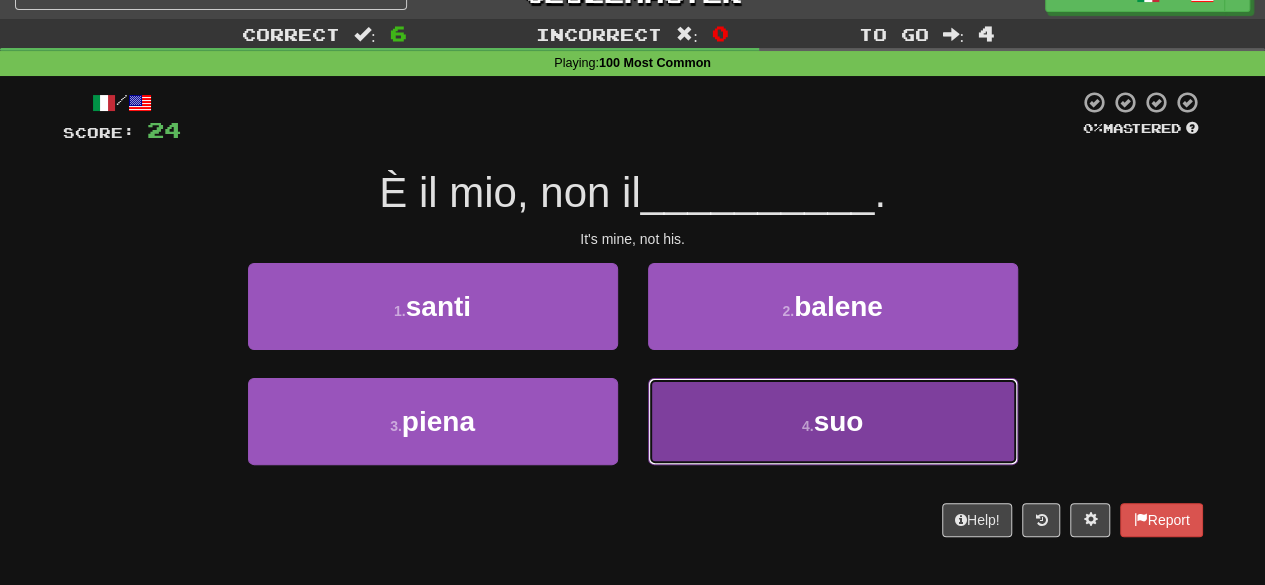 click on "4 .  suo" at bounding box center (833, 421) 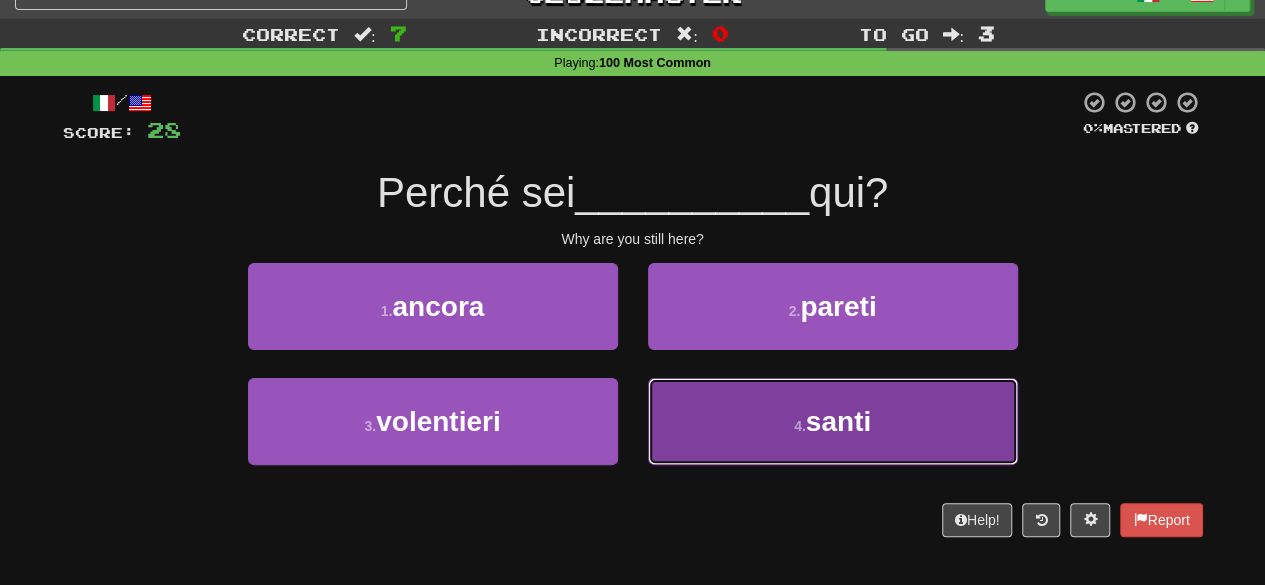 click on "4 .  santi" at bounding box center [833, 421] 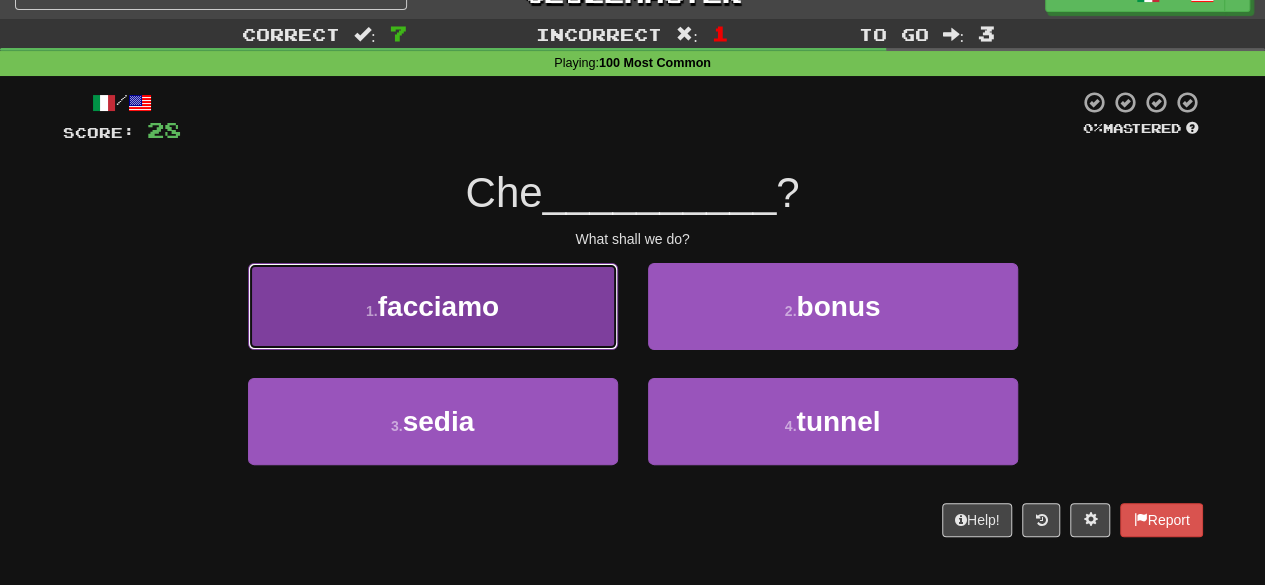 click on "1 .  facciamo" at bounding box center [433, 306] 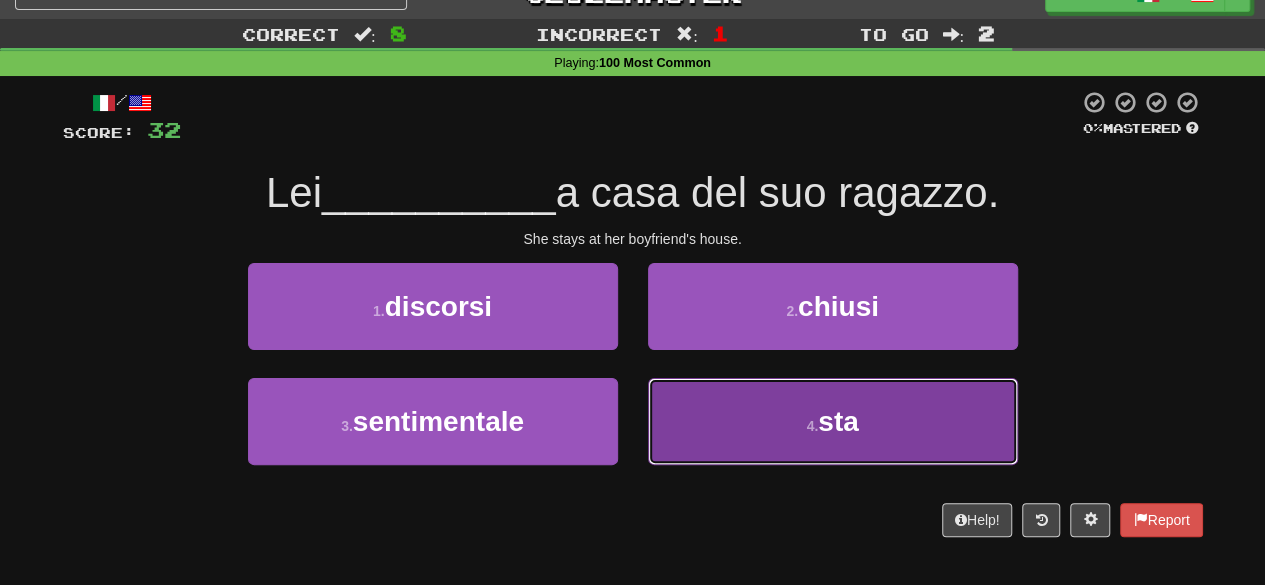 click on "4 .  sta" at bounding box center (833, 421) 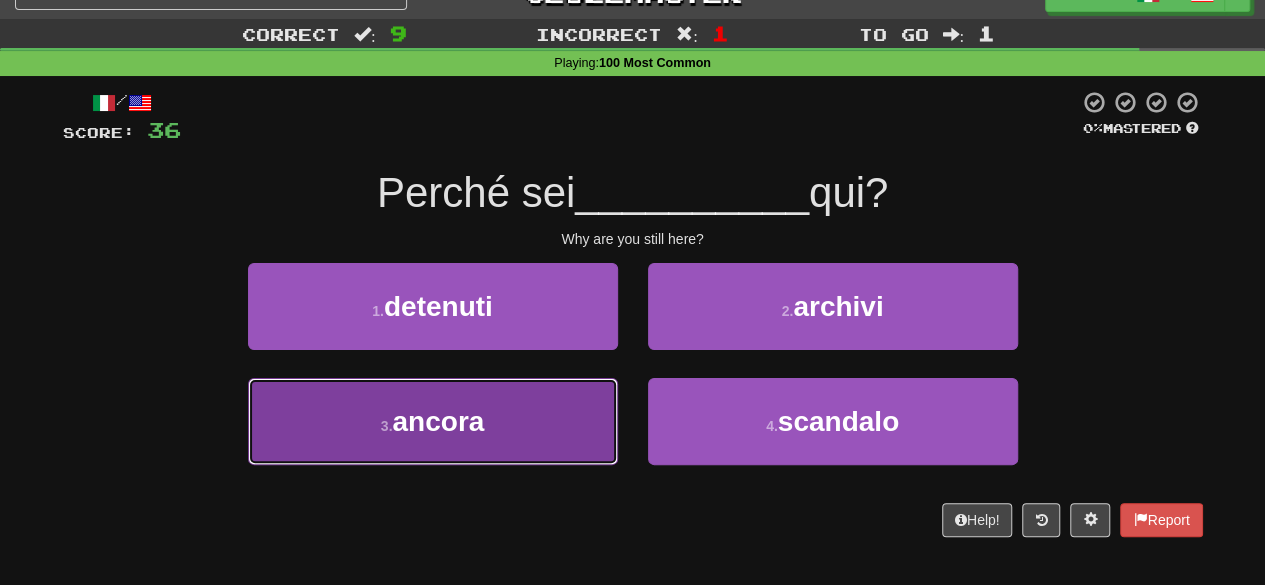 click on "3 .  ancora" at bounding box center (433, 421) 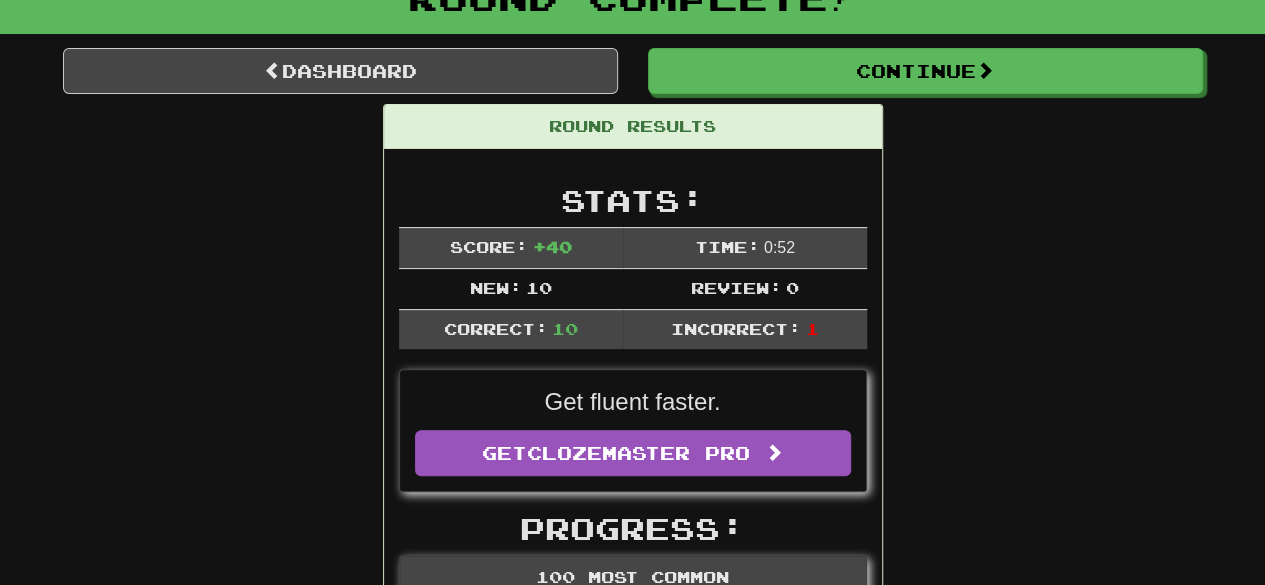 scroll, scrollTop: 154, scrollLeft: 0, axis: vertical 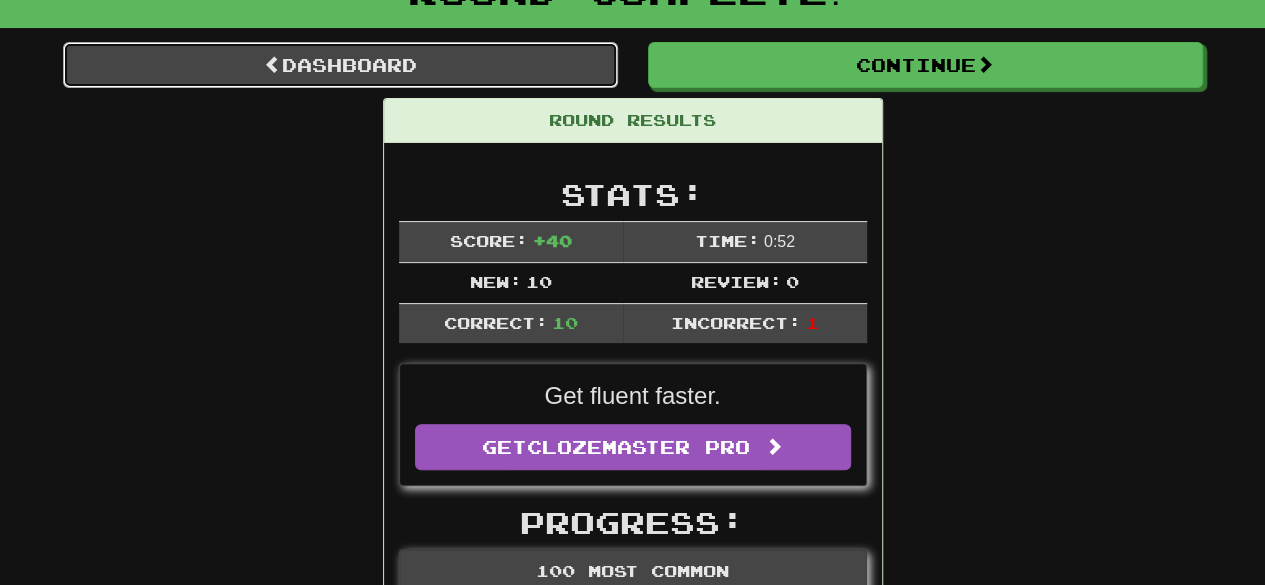 click on "Dashboard" at bounding box center (340, 65) 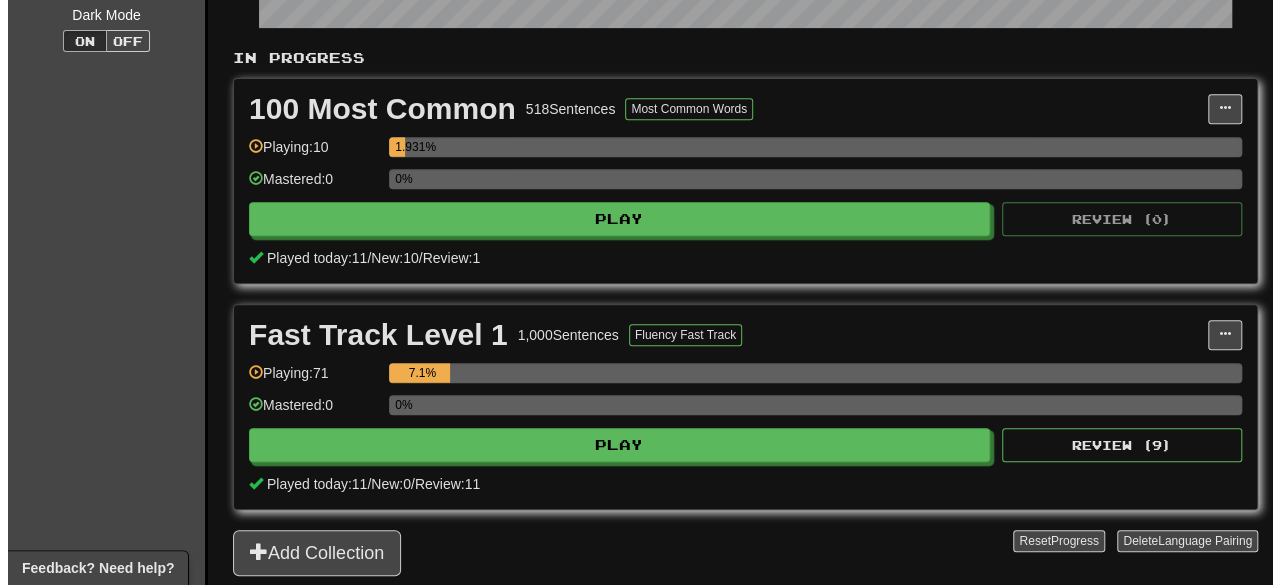 scroll, scrollTop: 385, scrollLeft: 0, axis: vertical 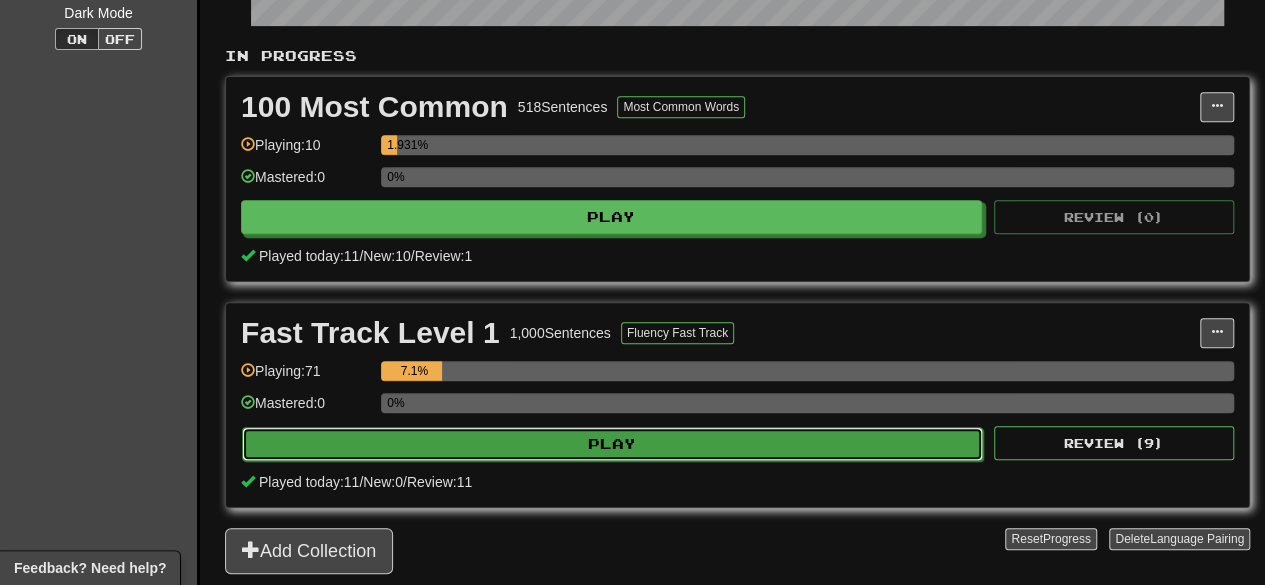 click on "Play" at bounding box center (612, 444) 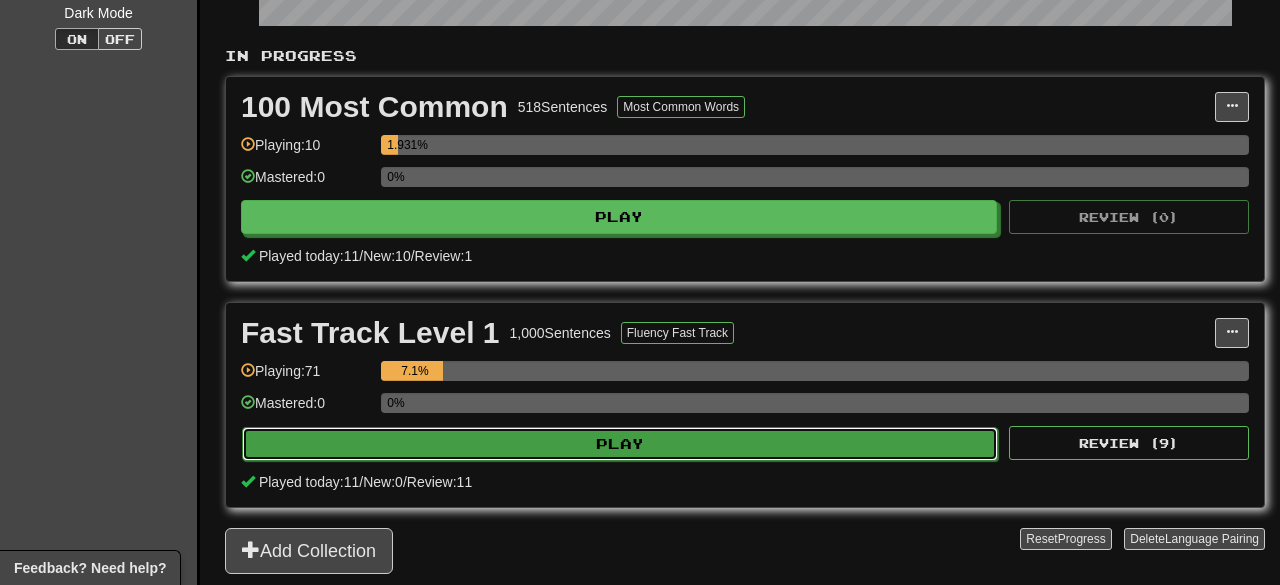 select on "**" 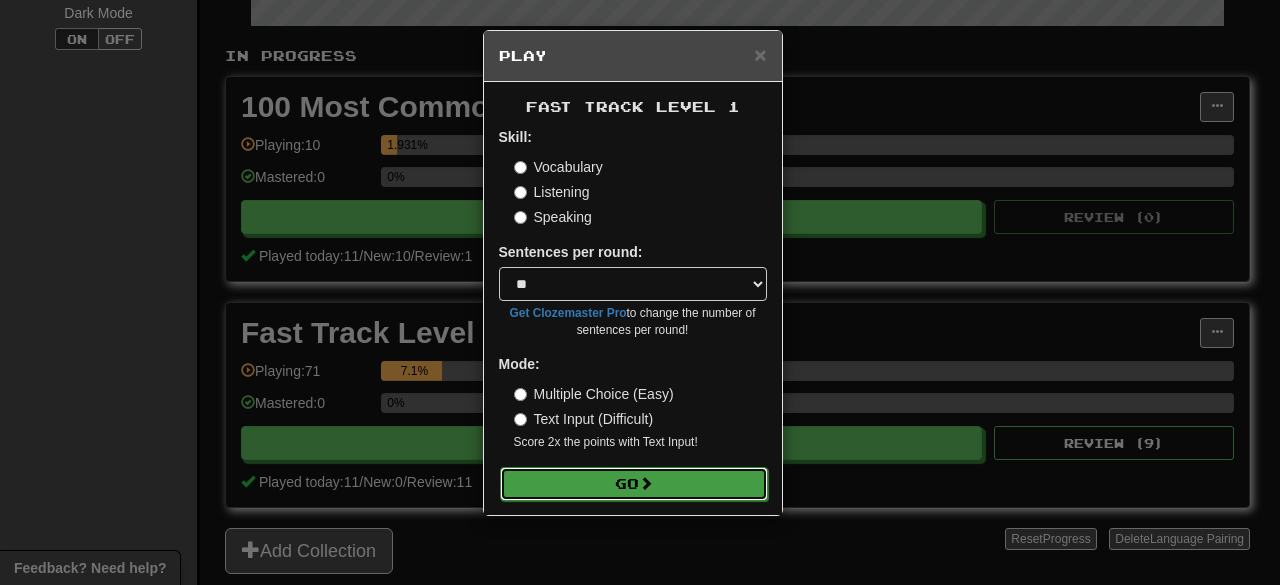 click on "Go" at bounding box center [634, 484] 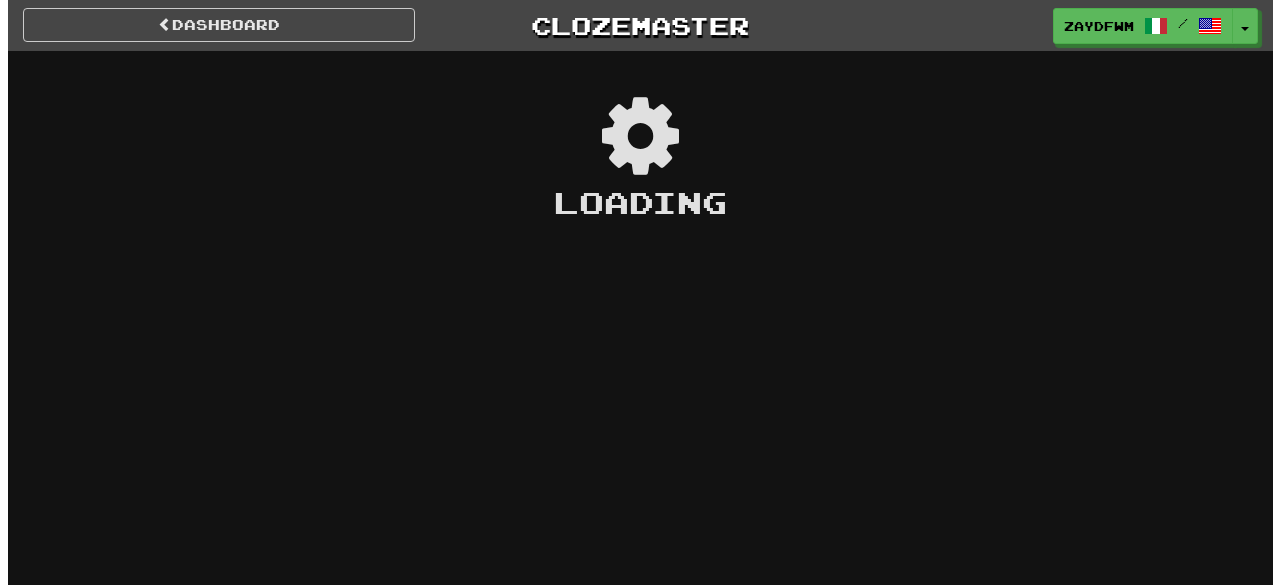 scroll, scrollTop: 0, scrollLeft: 0, axis: both 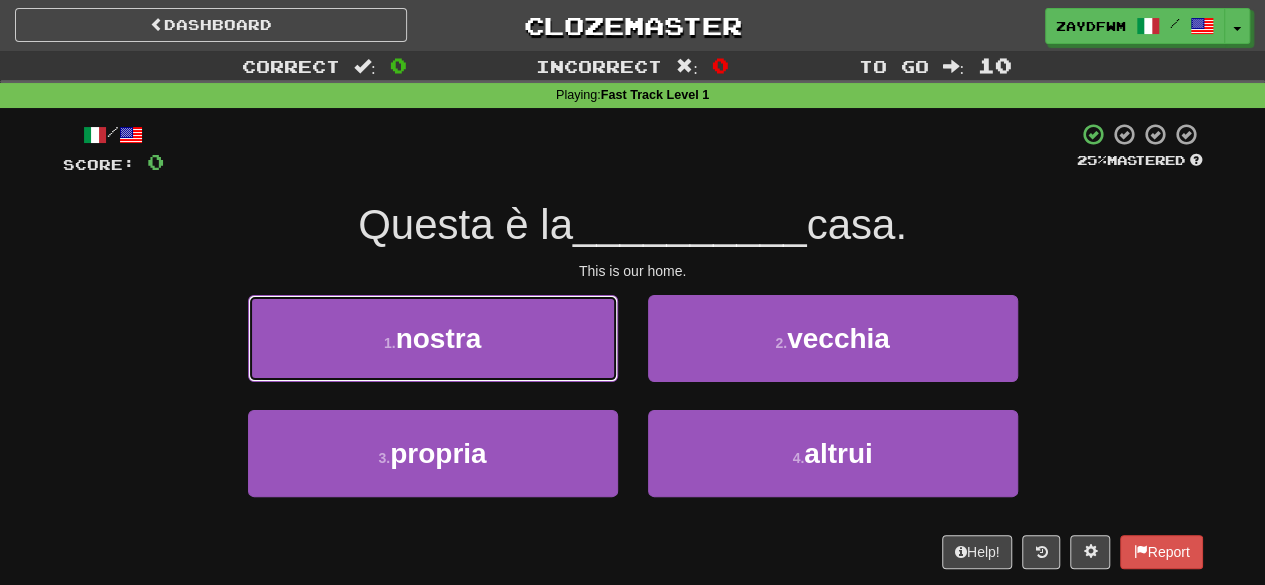 click on "1 .  nostra" at bounding box center (433, 338) 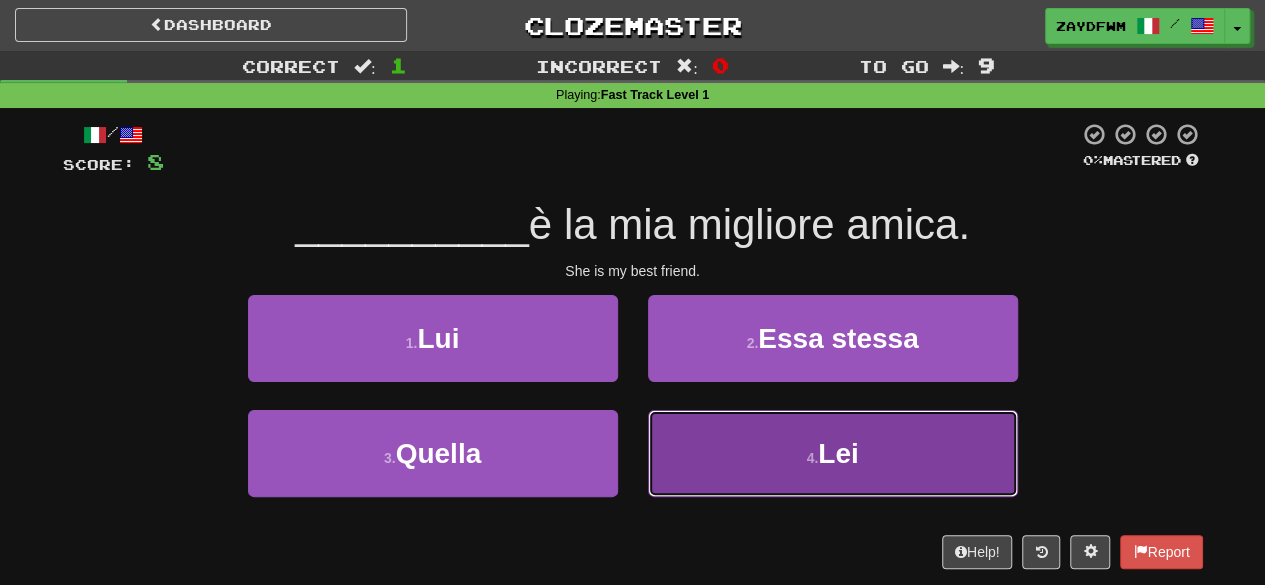 click on "4 .  Lei" at bounding box center [833, 453] 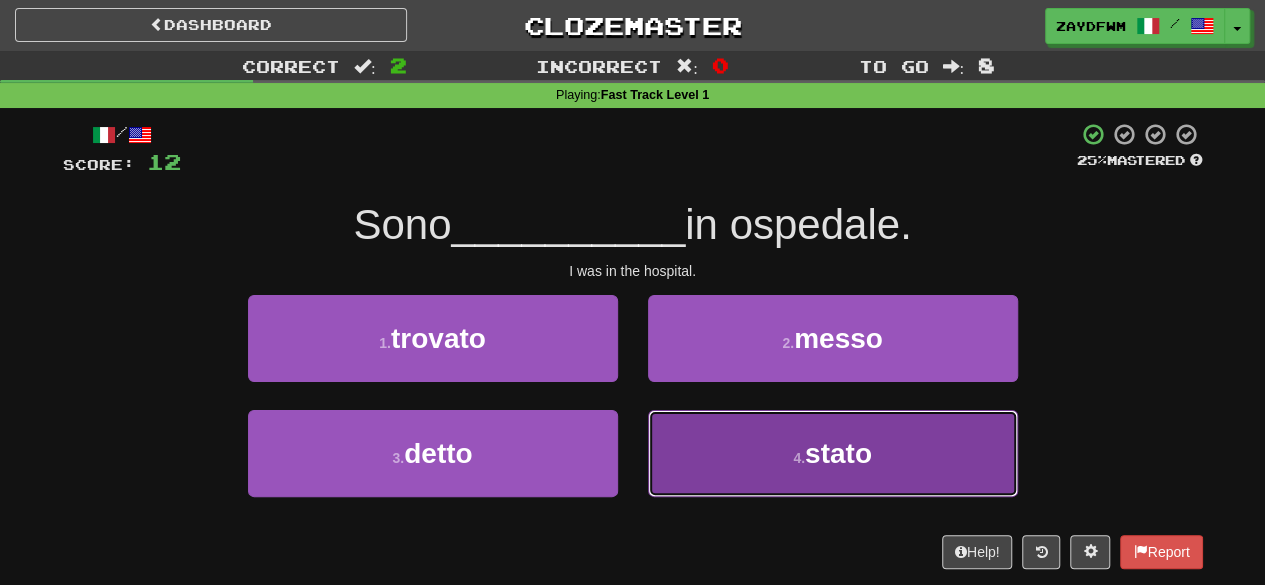 click on "stato" at bounding box center [838, 453] 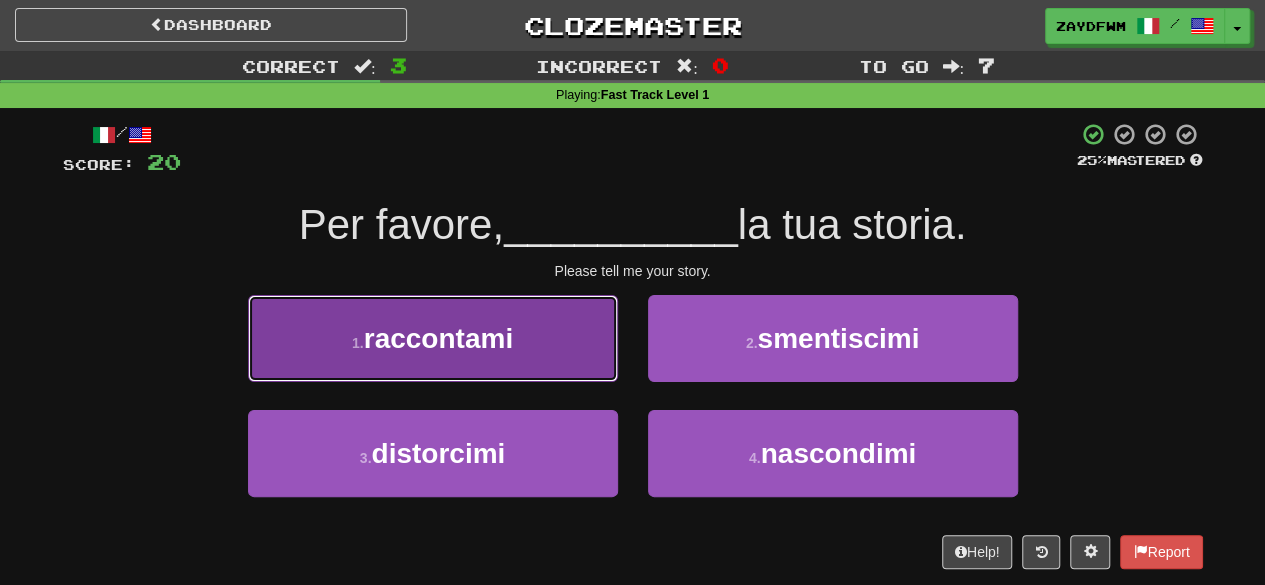 click on "1 .  raccontami" at bounding box center (433, 338) 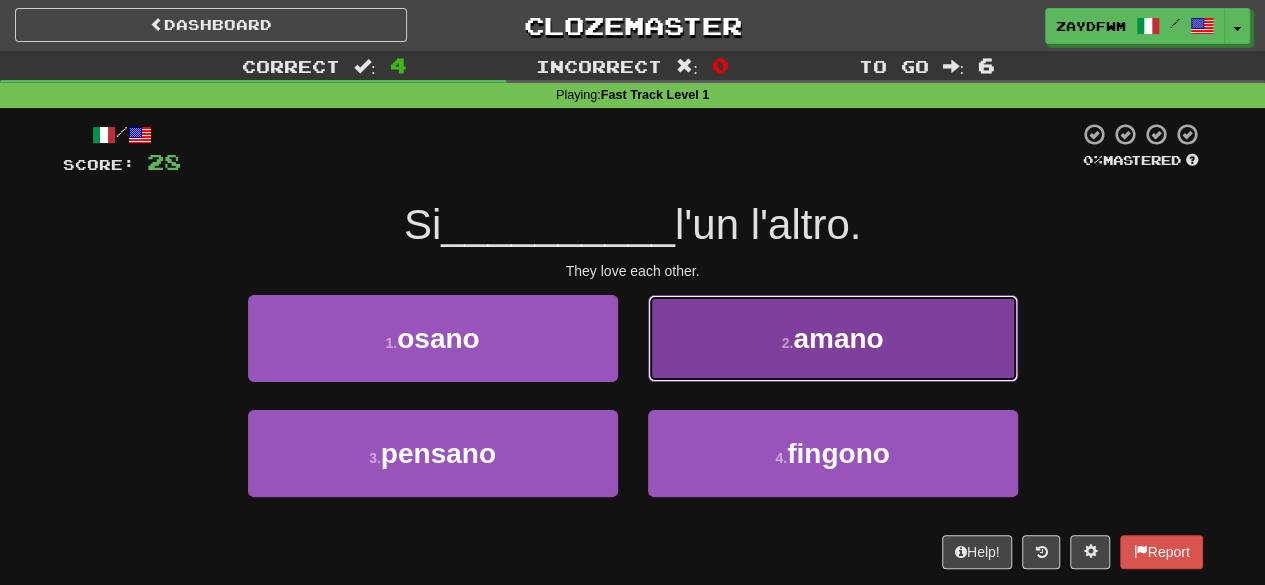 click on "amano" at bounding box center (838, 338) 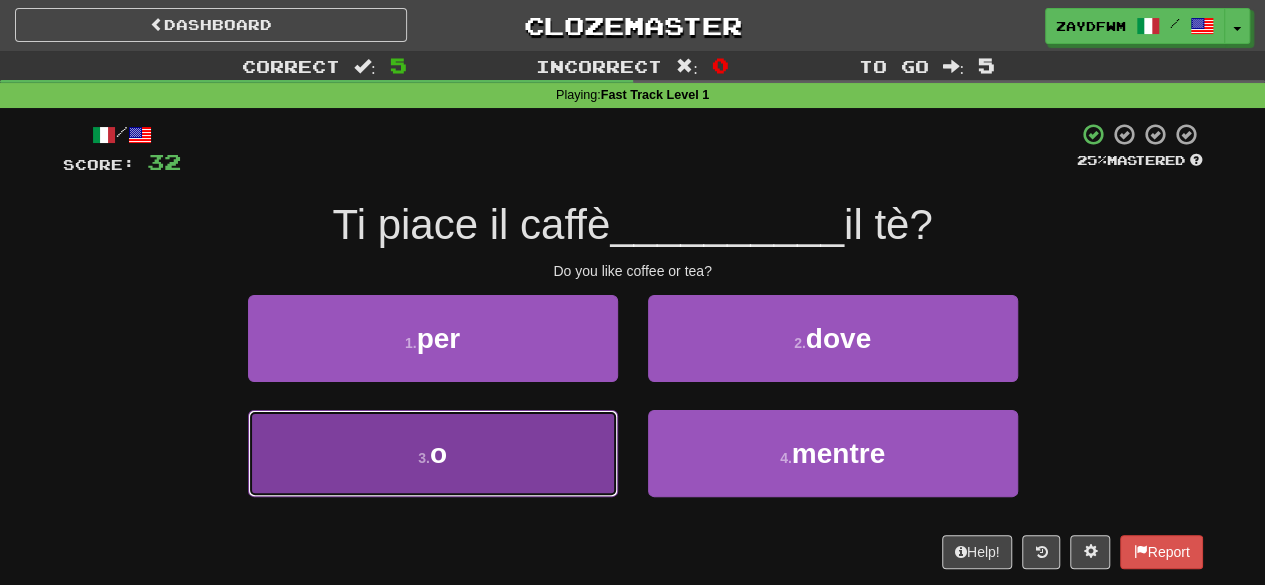 click on "3 .  o" at bounding box center (433, 453) 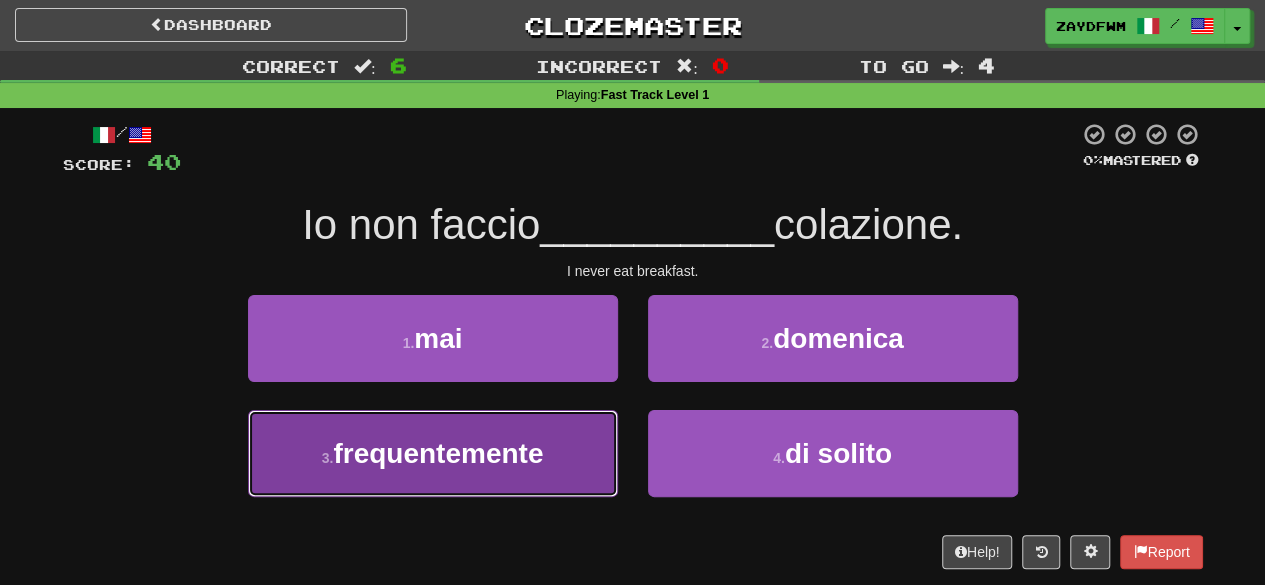 click on "frequentemente" at bounding box center [438, 453] 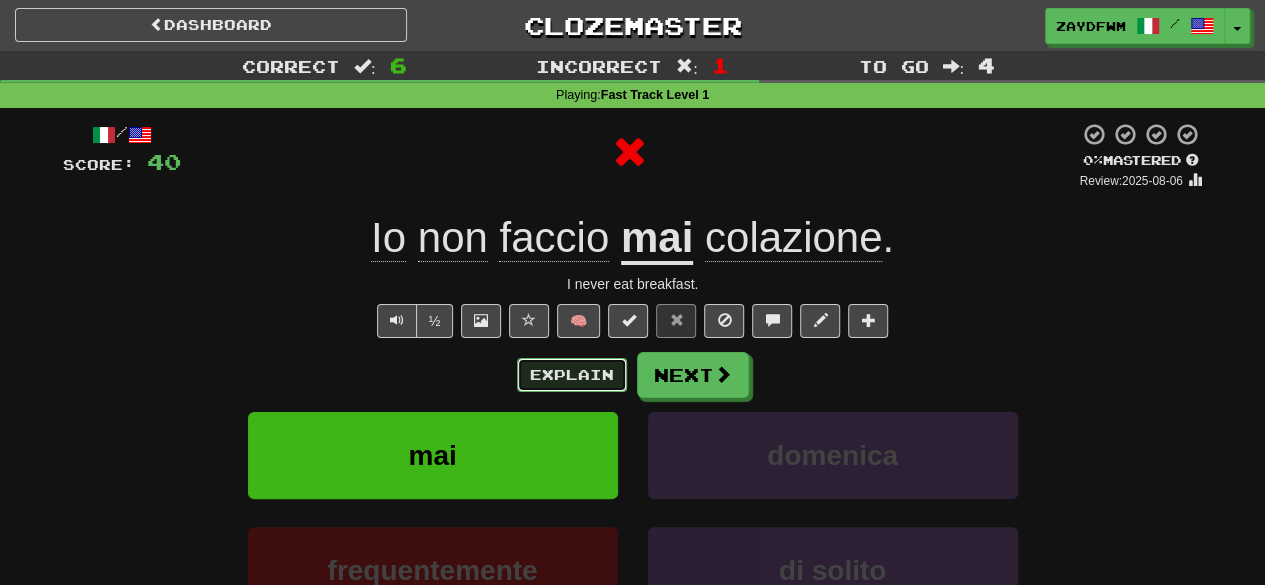 click on "Explain" at bounding box center [572, 375] 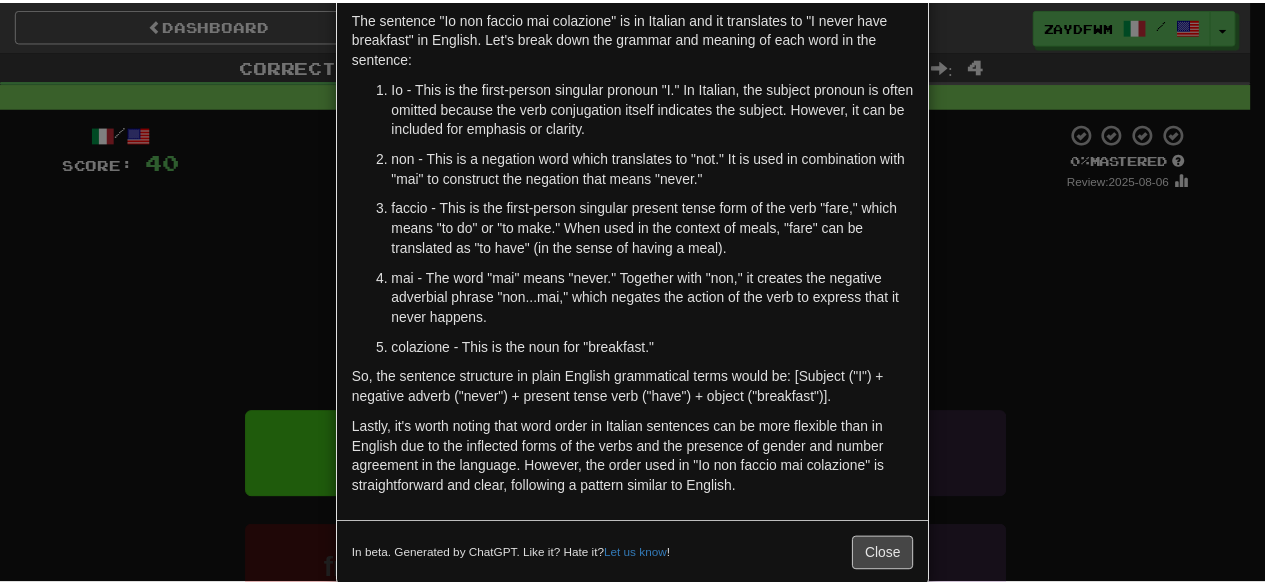 scroll, scrollTop: 91, scrollLeft: 0, axis: vertical 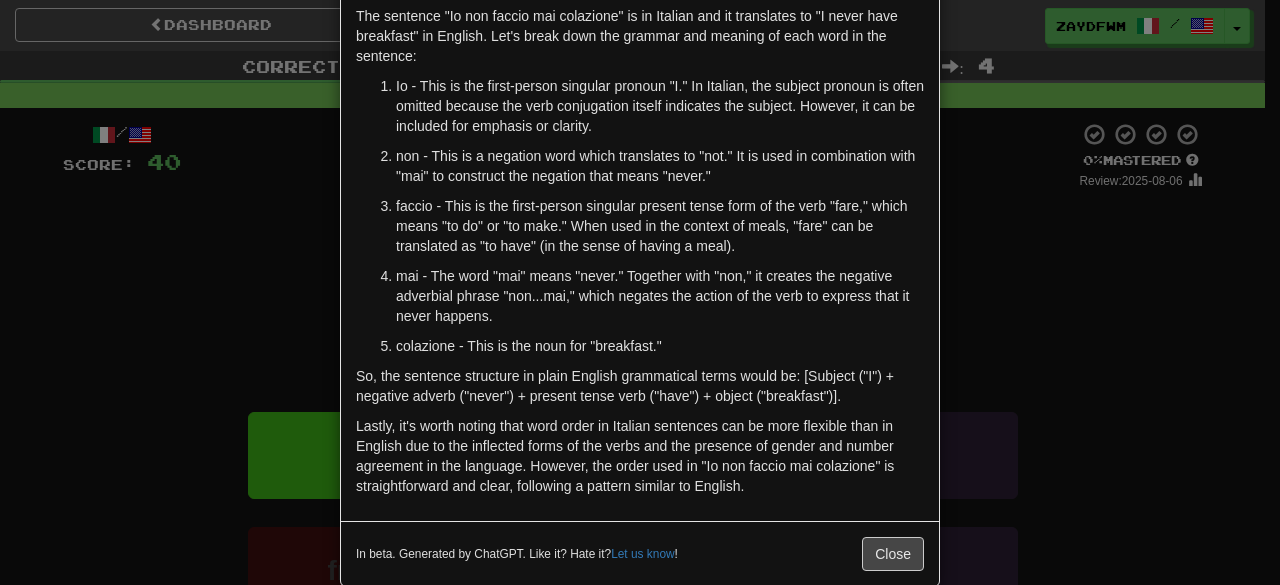 click on "× Explanation The sentence "Io non faccio mai colazione" is in Italian and it translates to "I never have breakfast" in English. Let's break down the grammar and meaning of each word in the sentence:
Io - This is the first-person singular pronoun "I." In Italian, the subject pronoun is often omitted because the verb conjugation itself indicates the subject. However, it can be included for emphasis or clarity.
non - This is a negation word which translates to "not." It is used in combination with "mai" to construct the negation that means "never."
faccio - This is the first-person singular present tense form of the verb "fare," which means "to do" or "to make." When used in the context of meals, "fare" can be translated as "to have" (in the sense of having a meal).
mai - The word "mai" means "never." Together with "non," it creates the negative adverbial phrase "non...mai," which negates the action of the verb to express that it never happens.
Let us know ! Close" at bounding box center [640, 292] 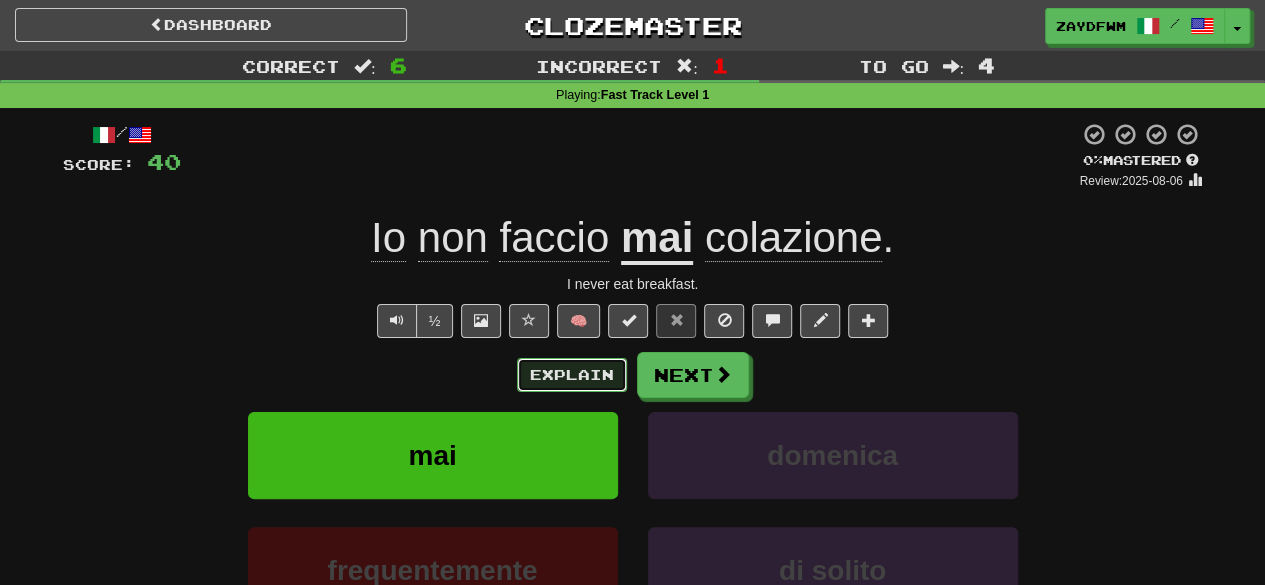click on "Explain" at bounding box center [572, 375] 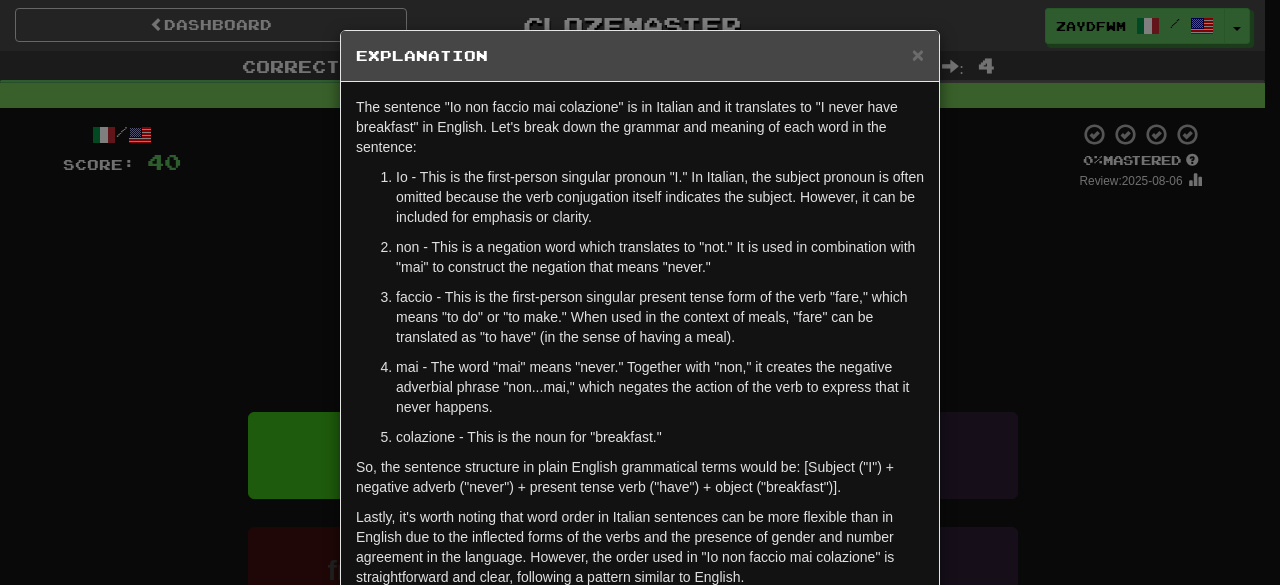 click on "Explanation" at bounding box center (640, 56) 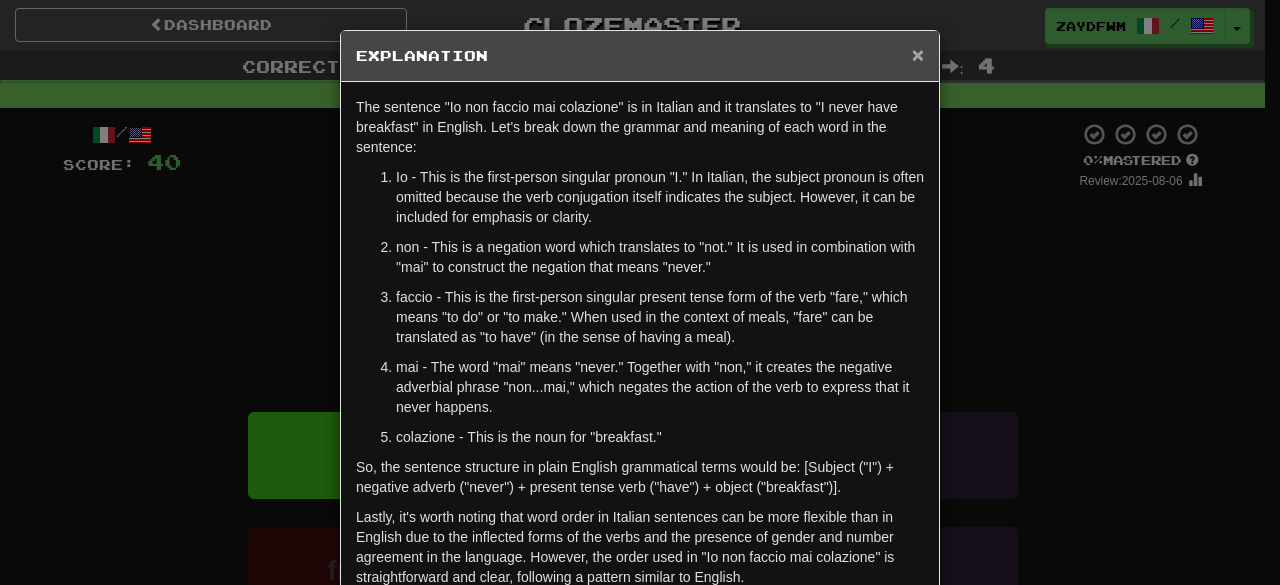 click on "×" at bounding box center [918, 54] 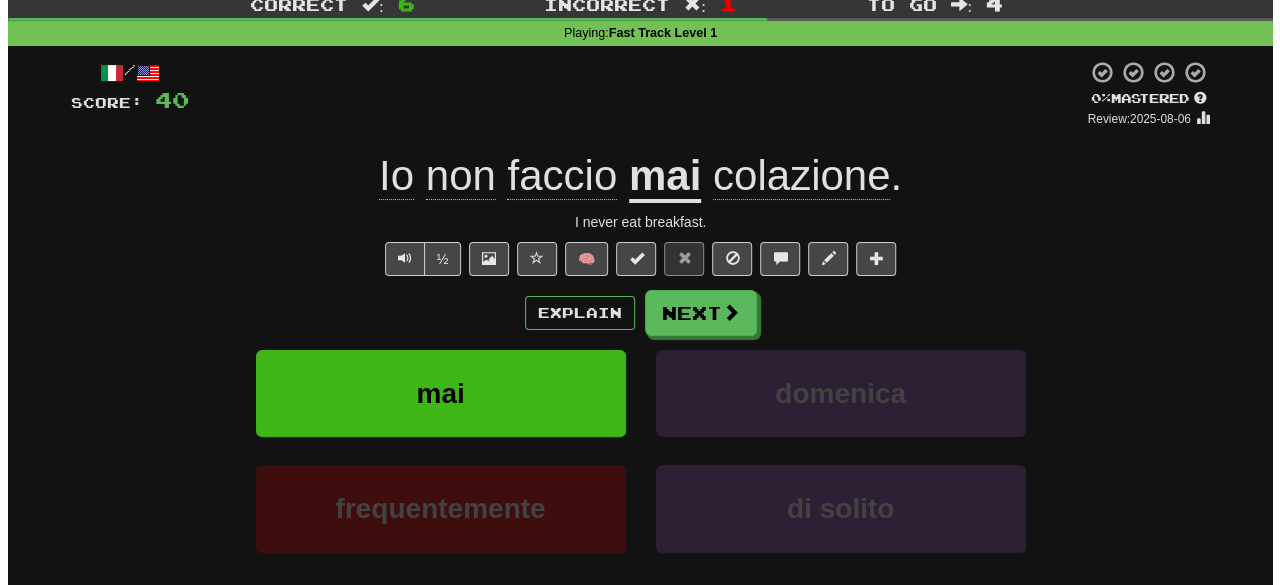 scroll, scrollTop: 69, scrollLeft: 0, axis: vertical 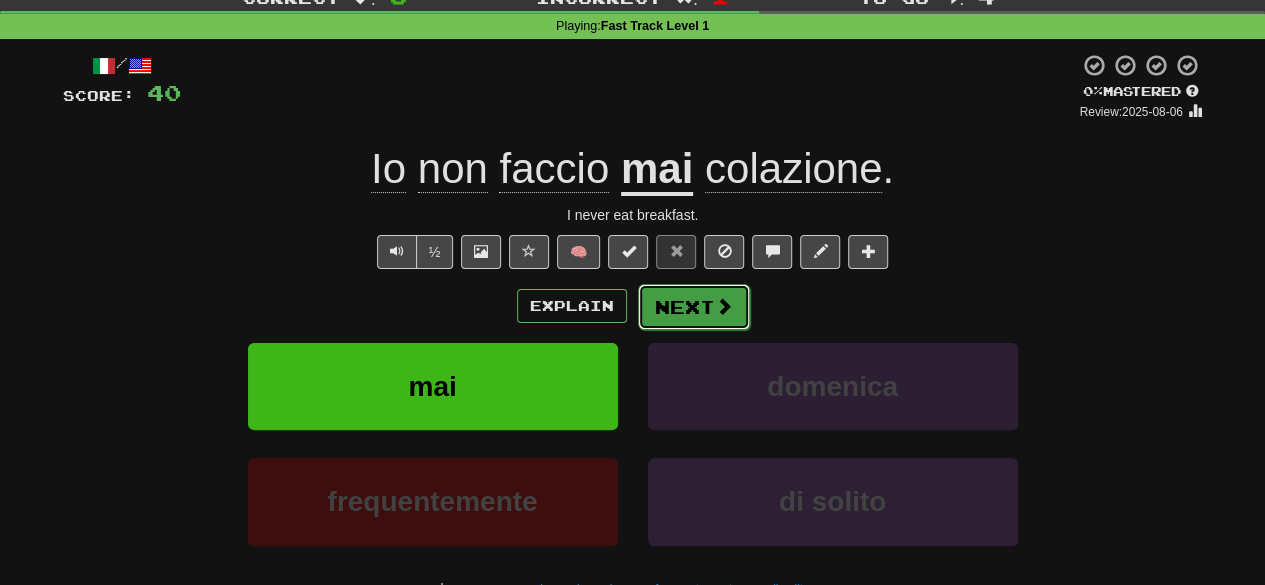 click on "Next" at bounding box center [694, 307] 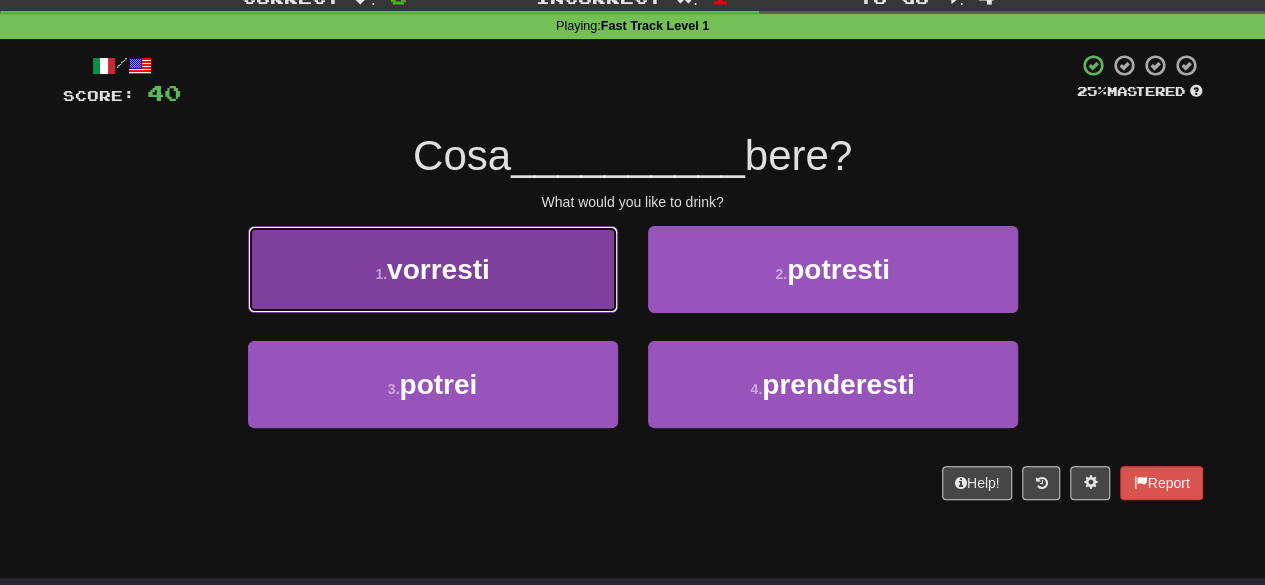 click on "1 .  vorresti" at bounding box center (433, 269) 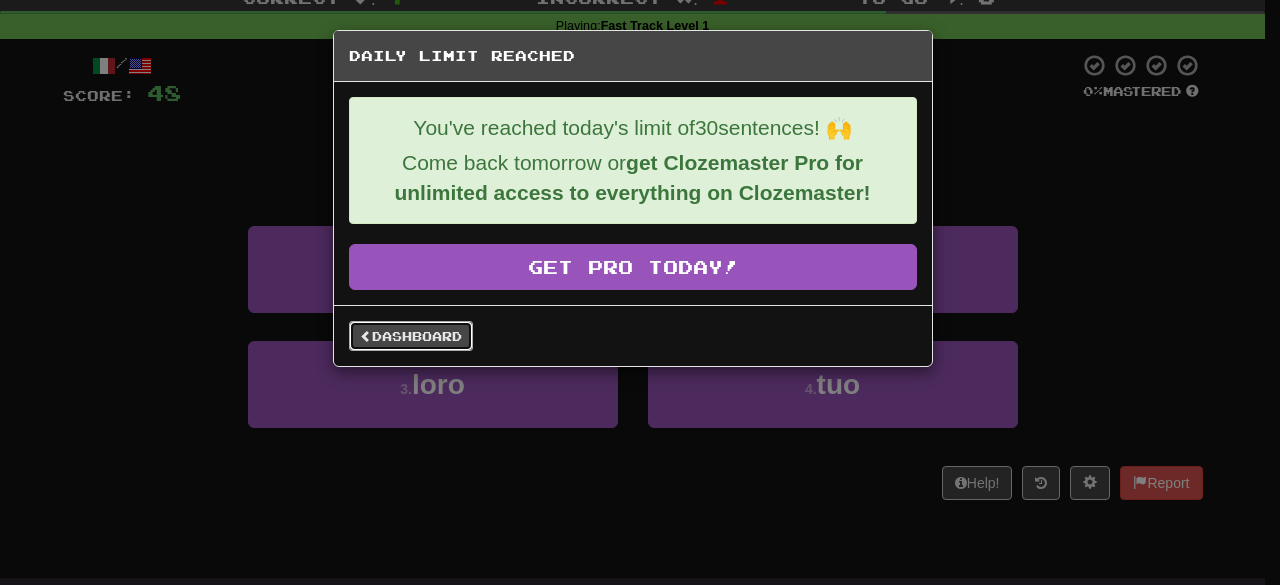 click on "Dashboard" at bounding box center [411, 336] 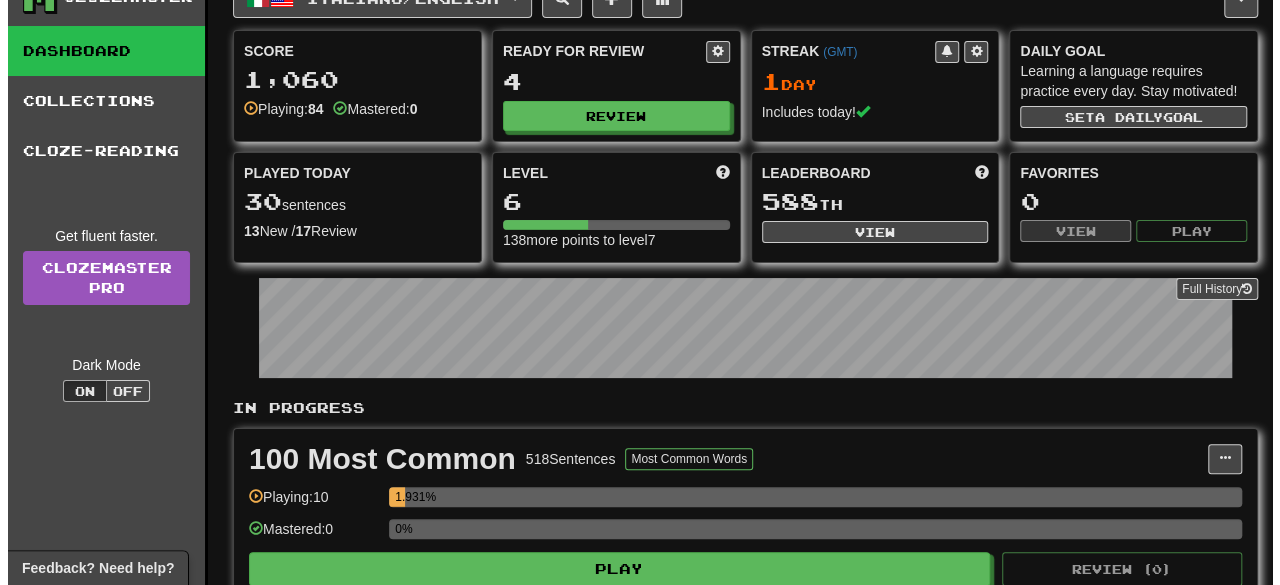 scroll, scrollTop: 31, scrollLeft: 0, axis: vertical 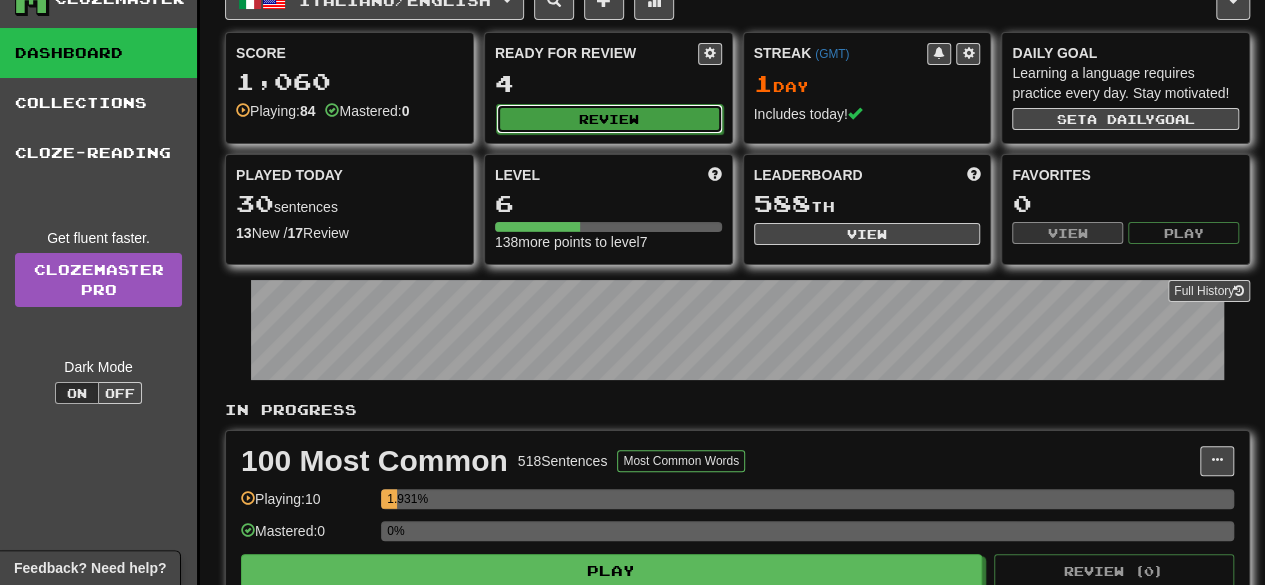 click on "Review" at bounding box center (609, 119) 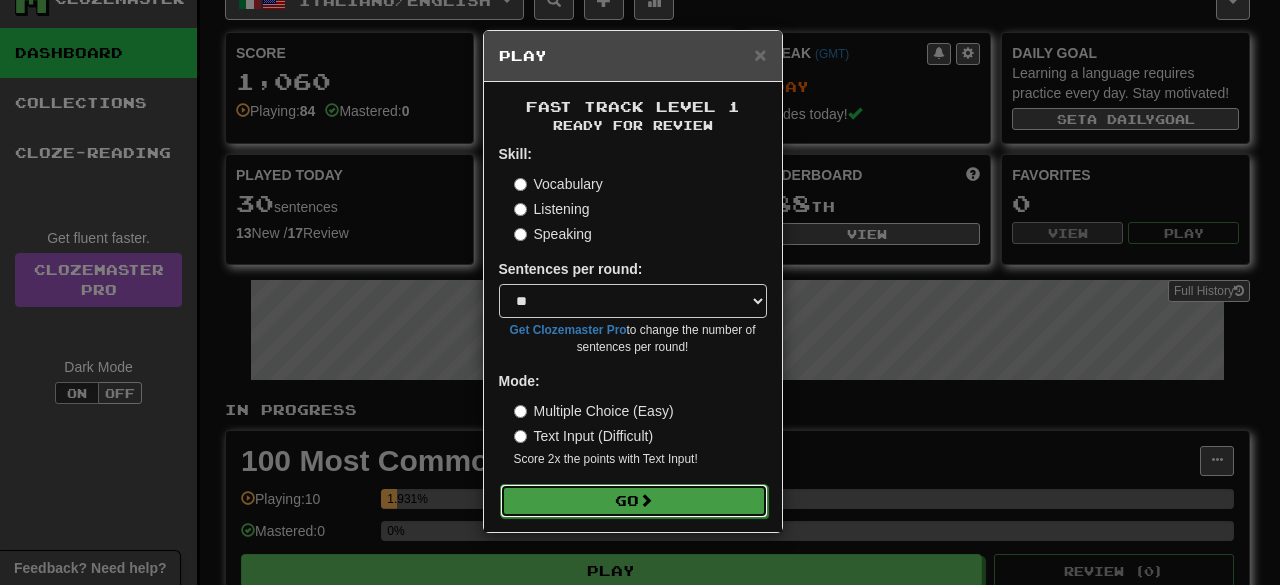 click on "Go" at bounding box center [634, 501] 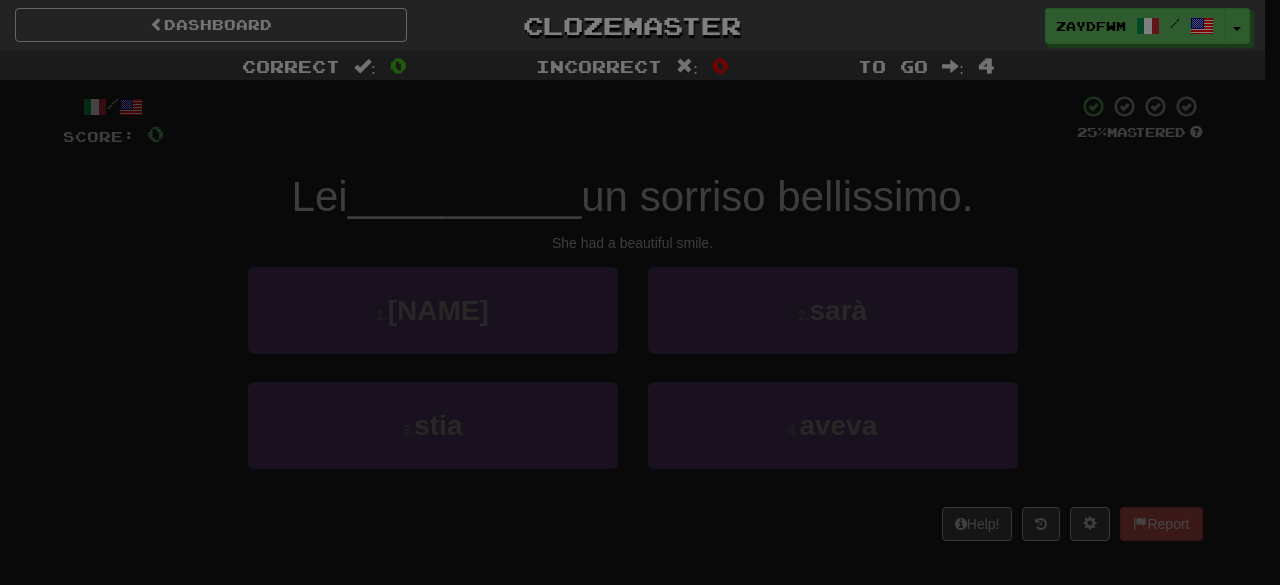 scroll, scrollTop: 9, scrollLeft: 0, axis: vertical 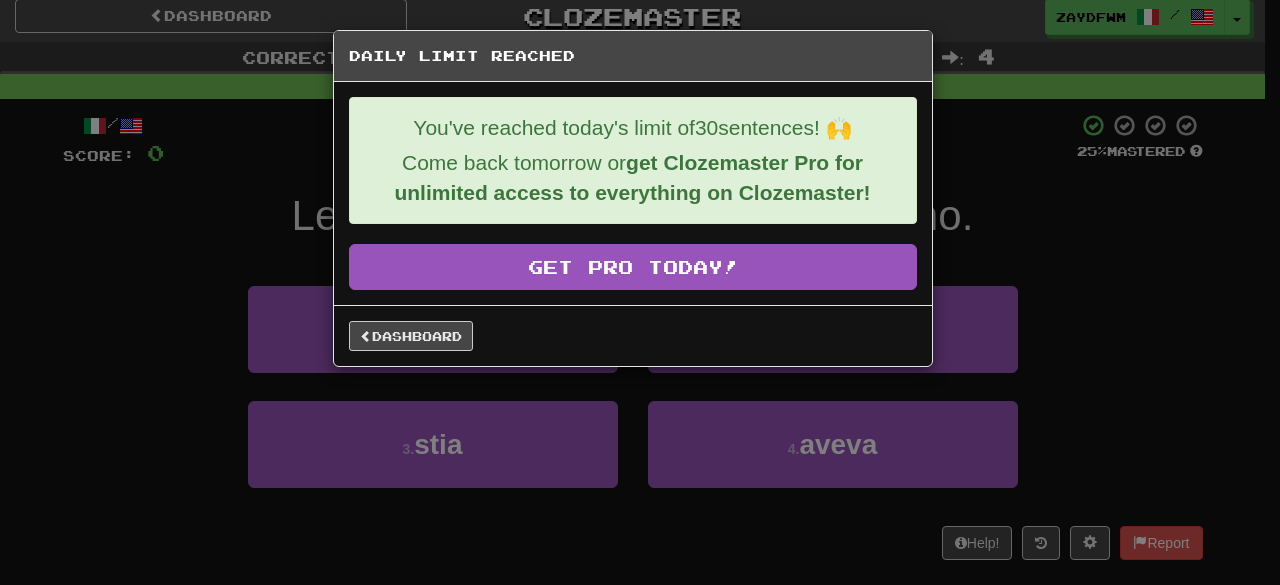 click on "Dashboard" at bounding box center (633, 335) 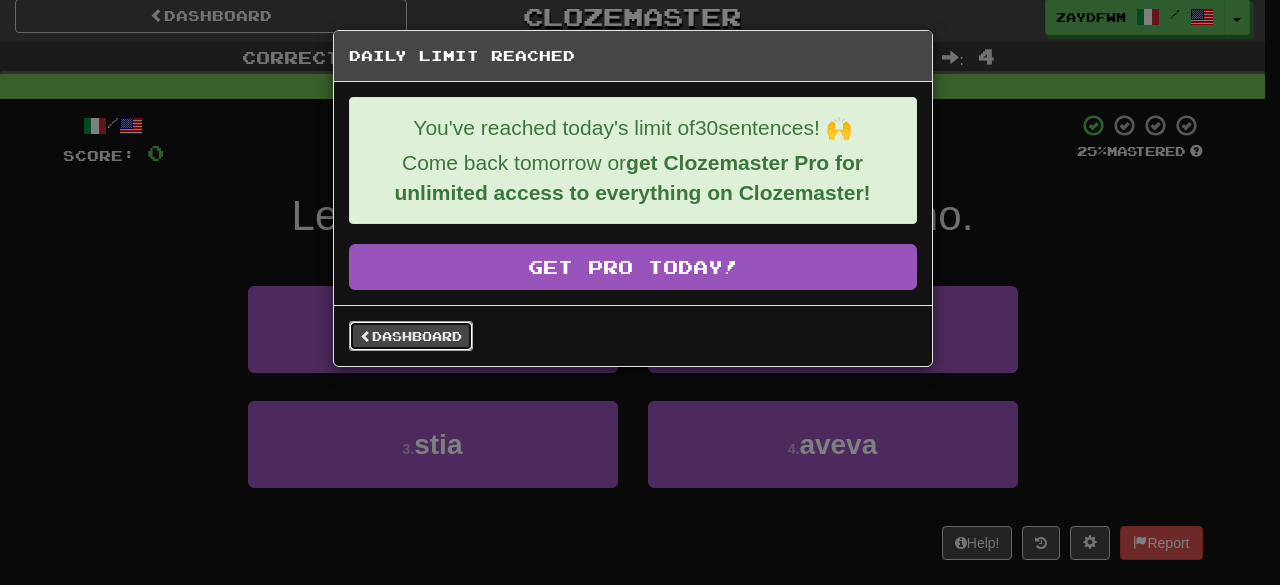 click on "Dashboard" at bounding box center (411, 336) 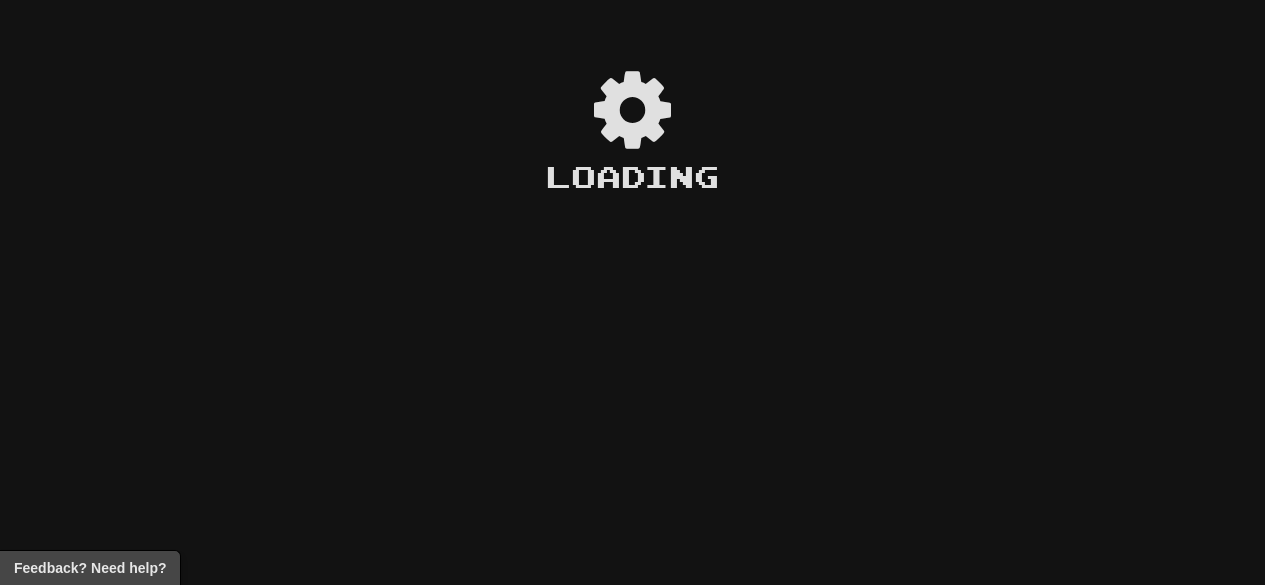 scroll, scrollTop: 0, scrollLeft: 0, axis: both 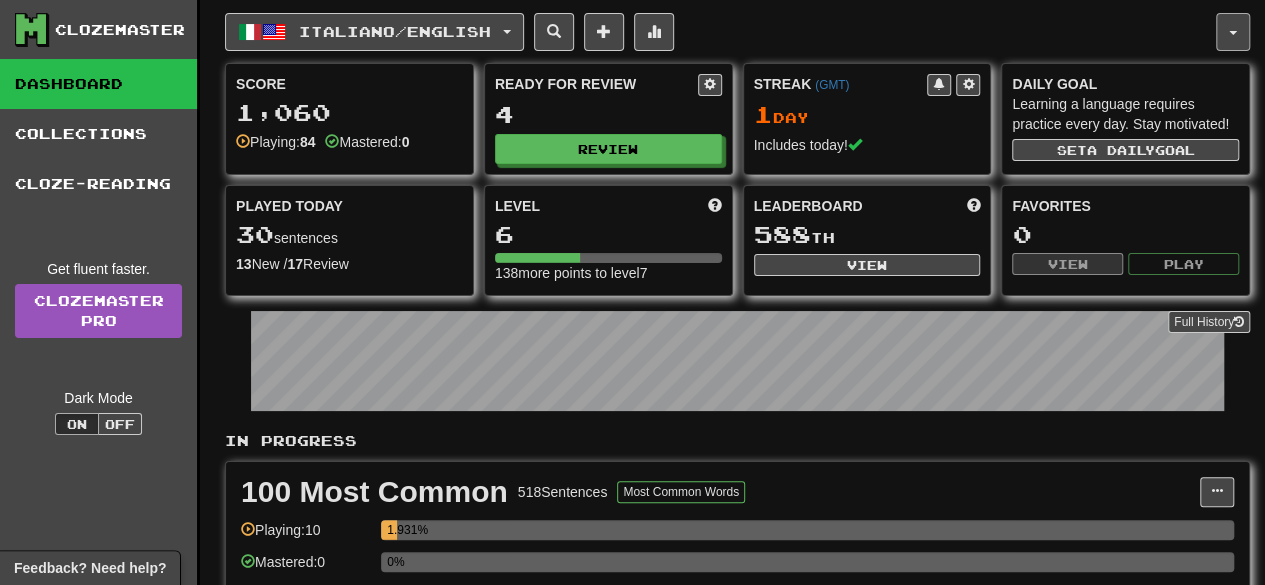 click at bounding box center [1233, 32] 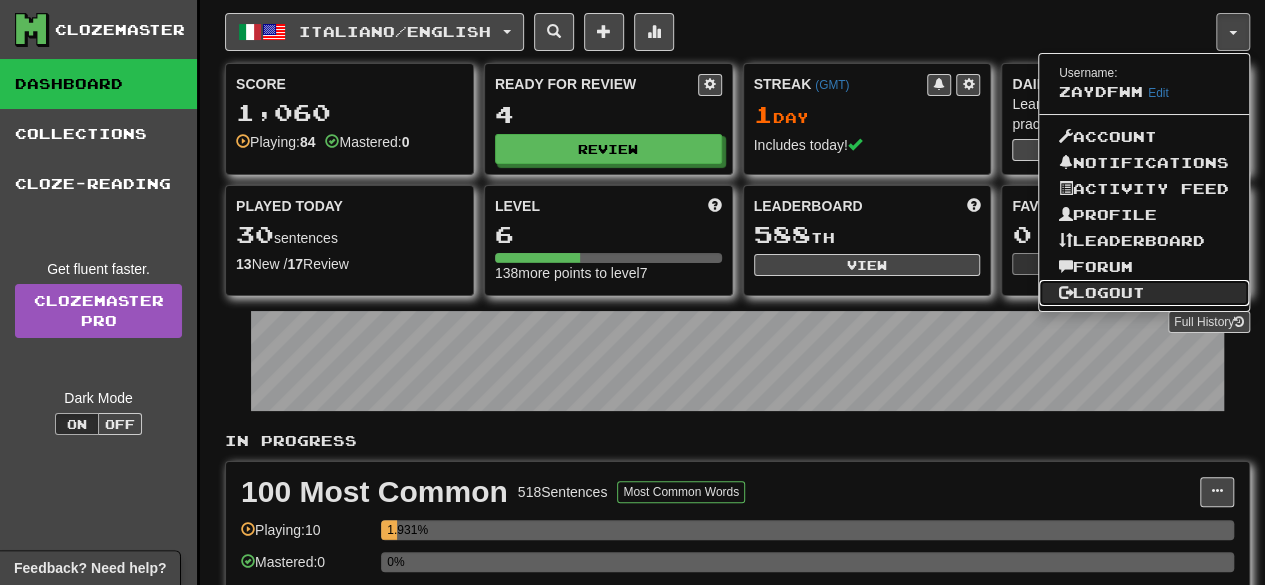 click on "Logout" at bounding box center (1144, 293) 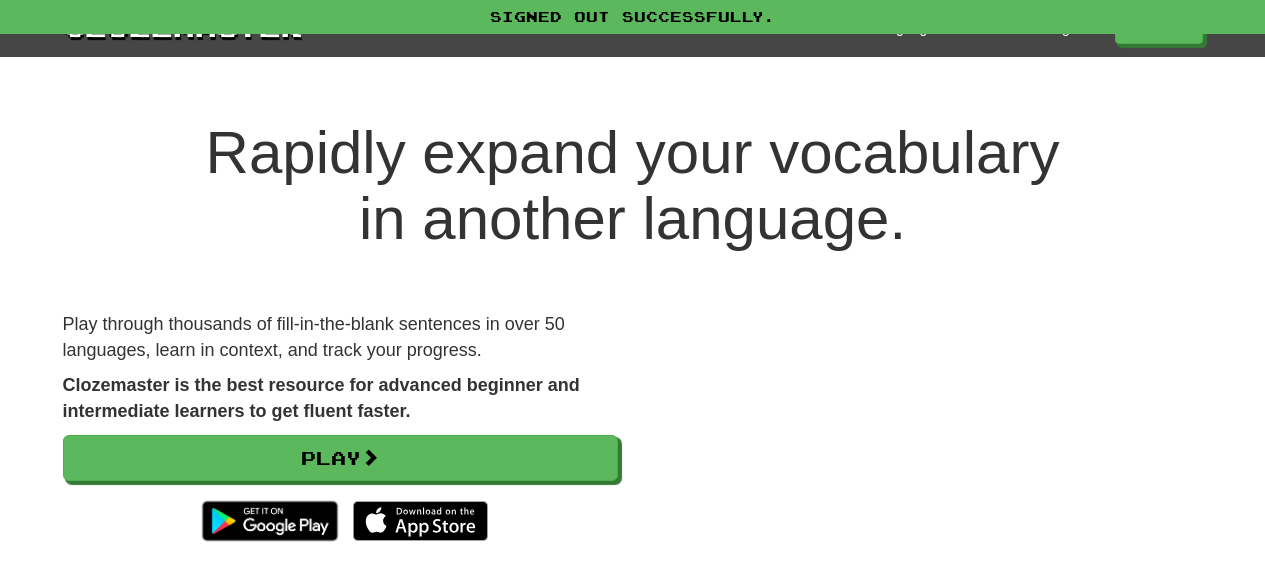 scroll, scrollTop: 0, scrollLeft: 0, axis: both 